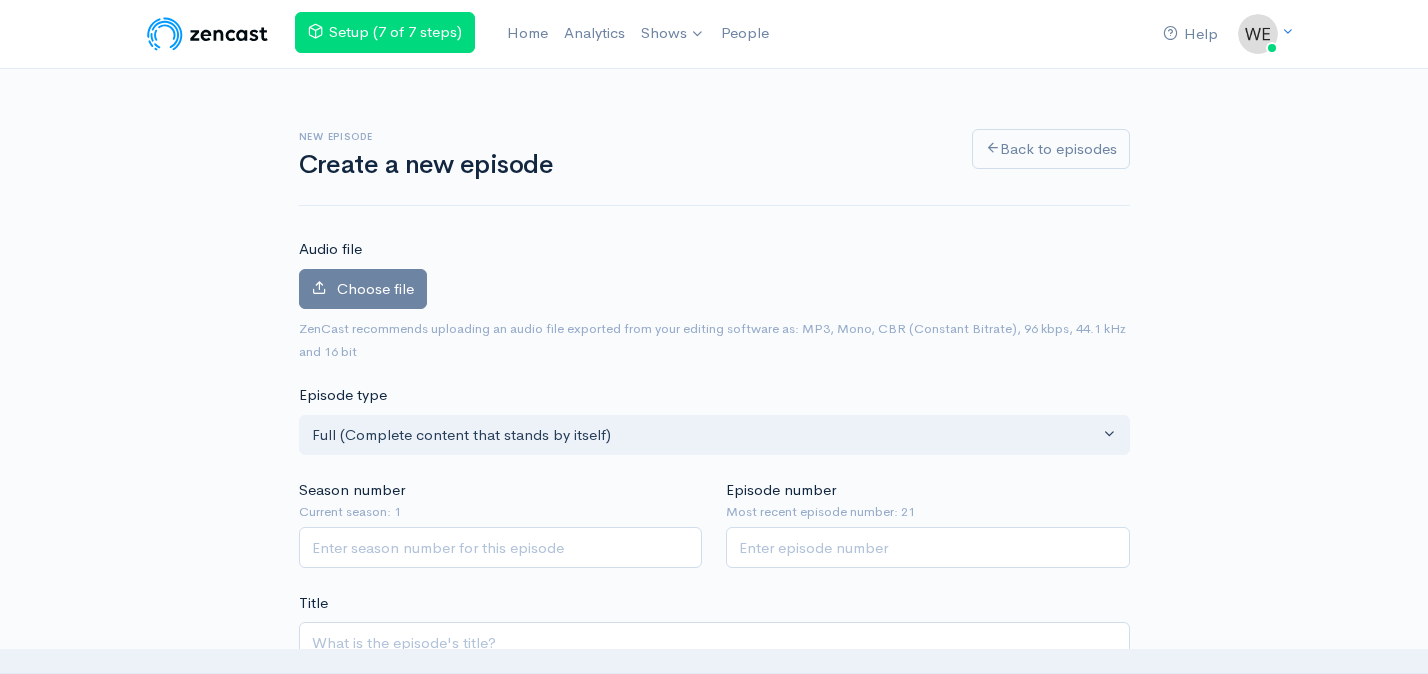 scroll, scrollTop: 0, scrollLeft: 0, axis: both 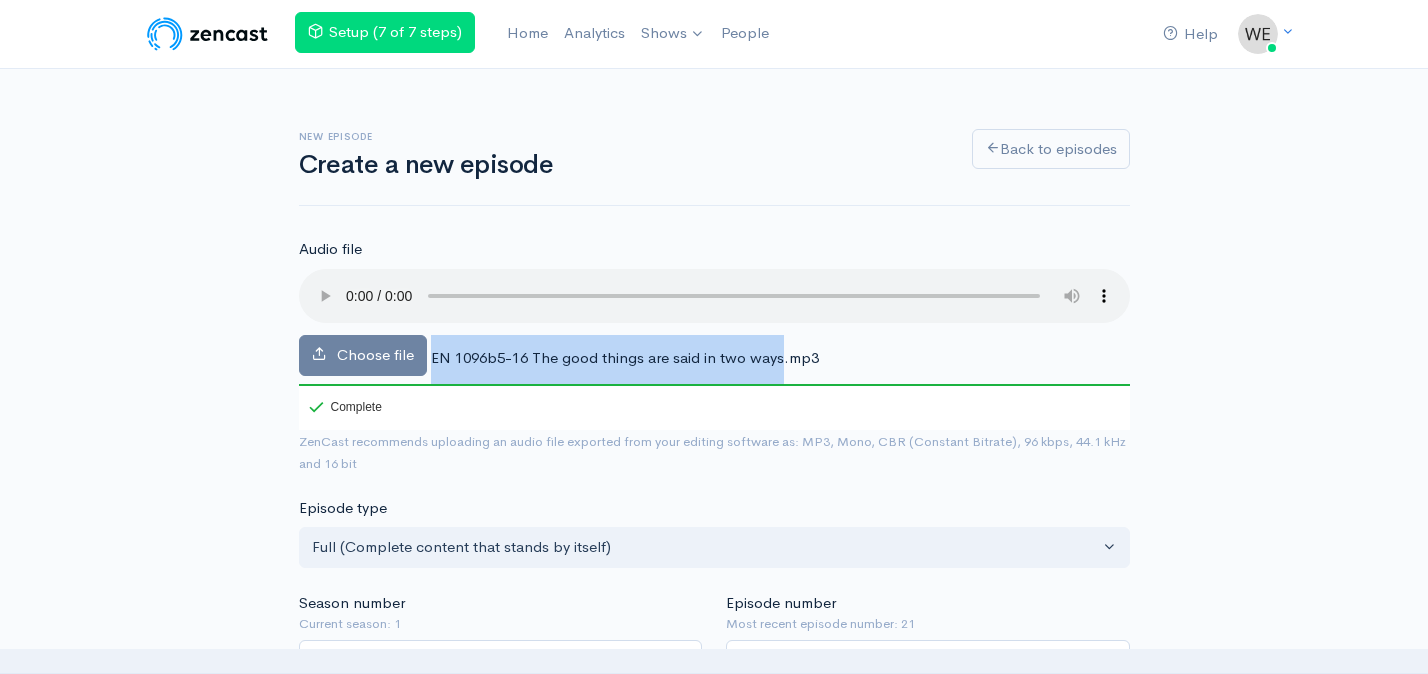 drag, startPoint x: 431, startPoint y: 335, endPoint x: 779, endPoint y: 336, distance: 348.00143 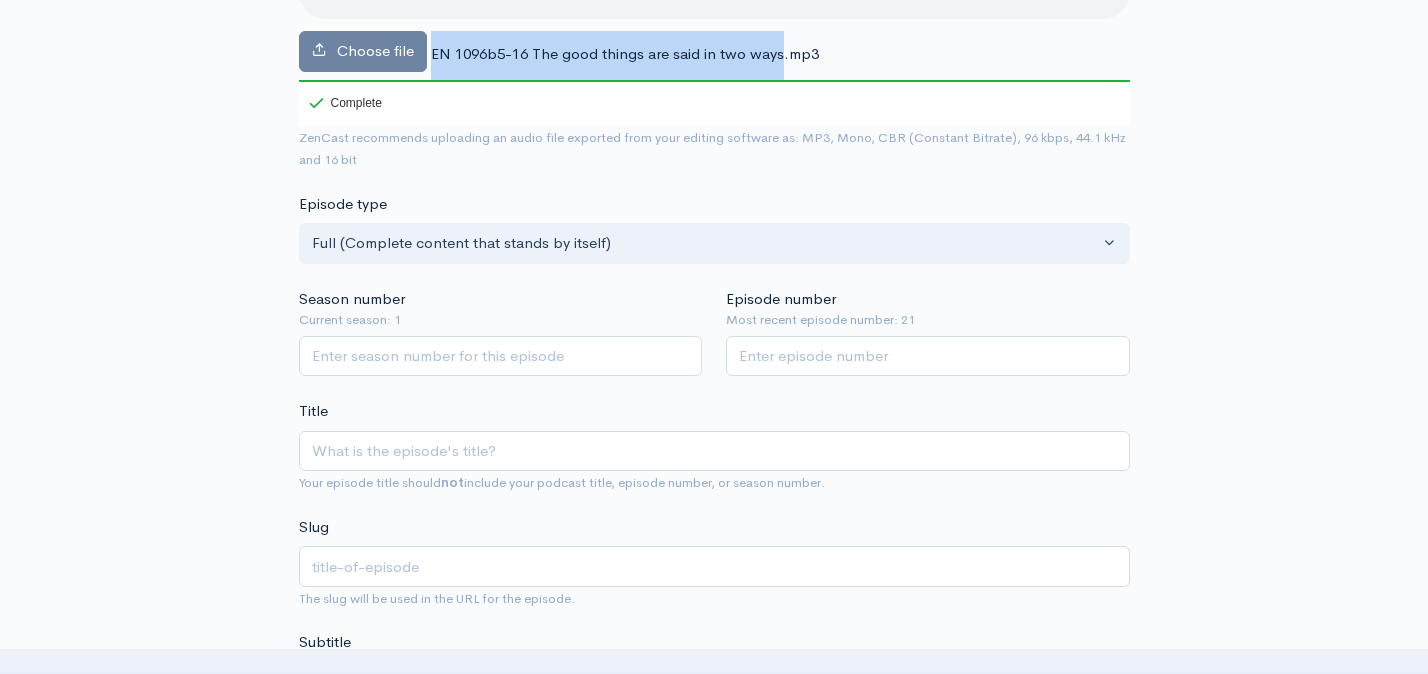 scroll, scrollTop: 350, scrollLeft: 0, axis: vertical 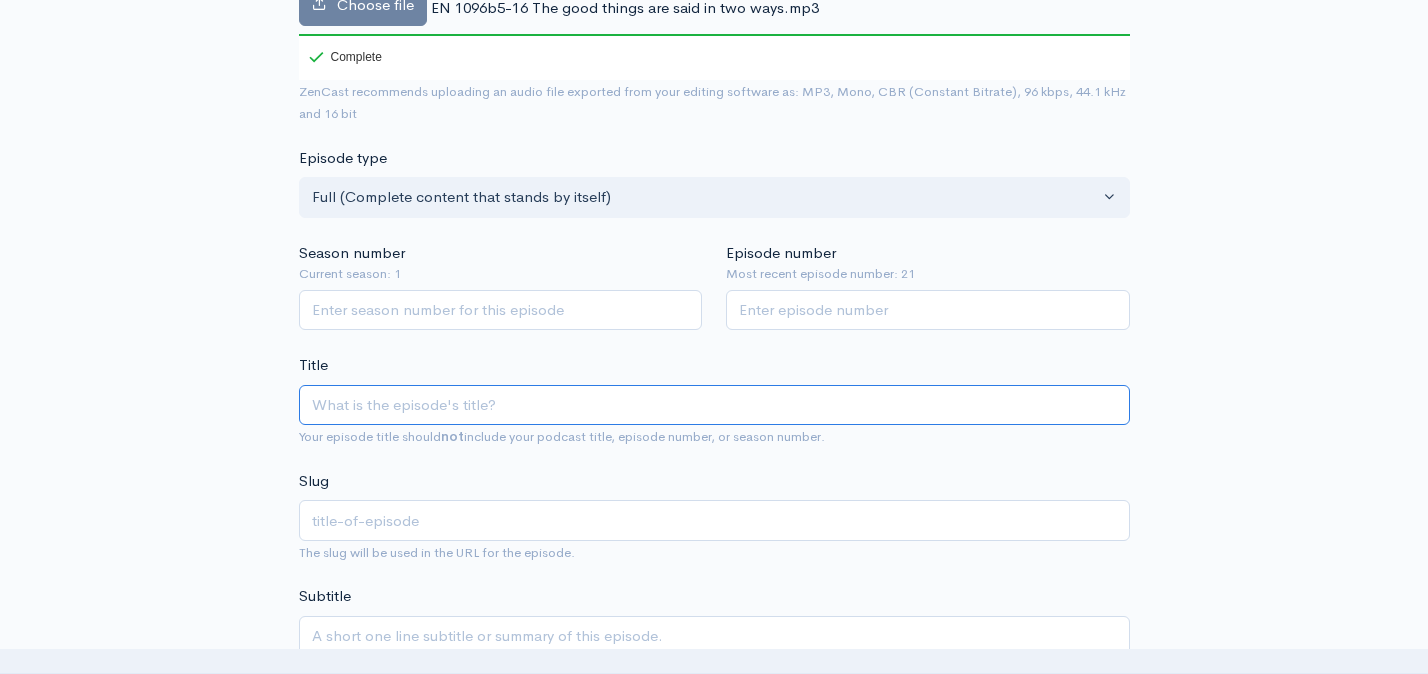 click on "Title" at bounding box center [714, 405] 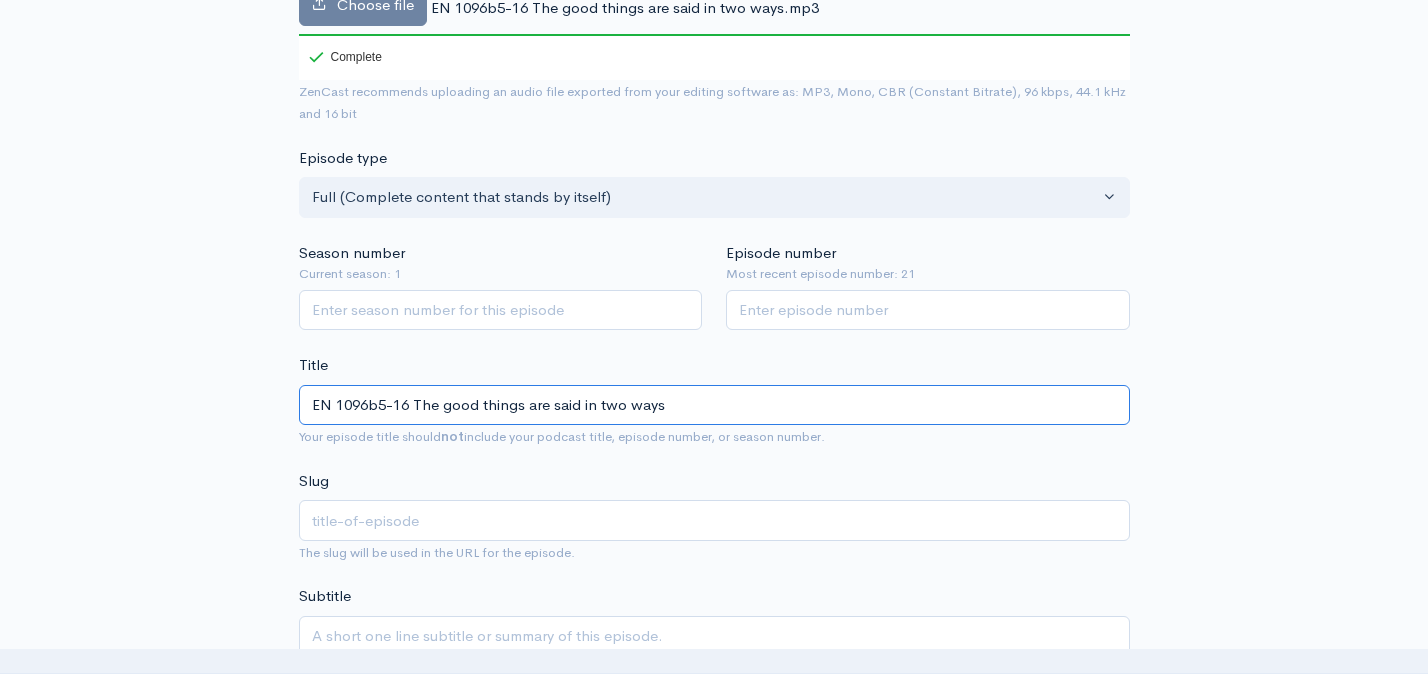 type on "en-1096b5-16-the-good-things-are-said-in-two-ways" 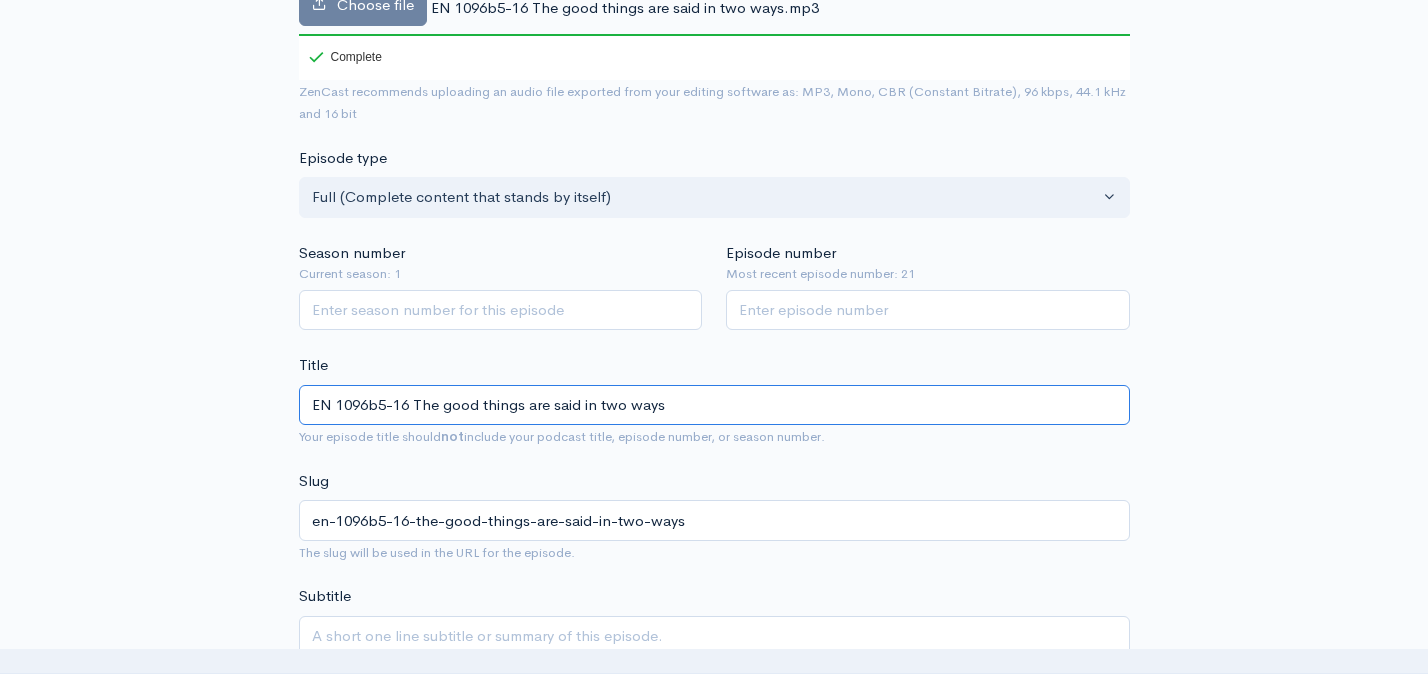 type on "EN 1096b5-16 The good things are said in two ways" 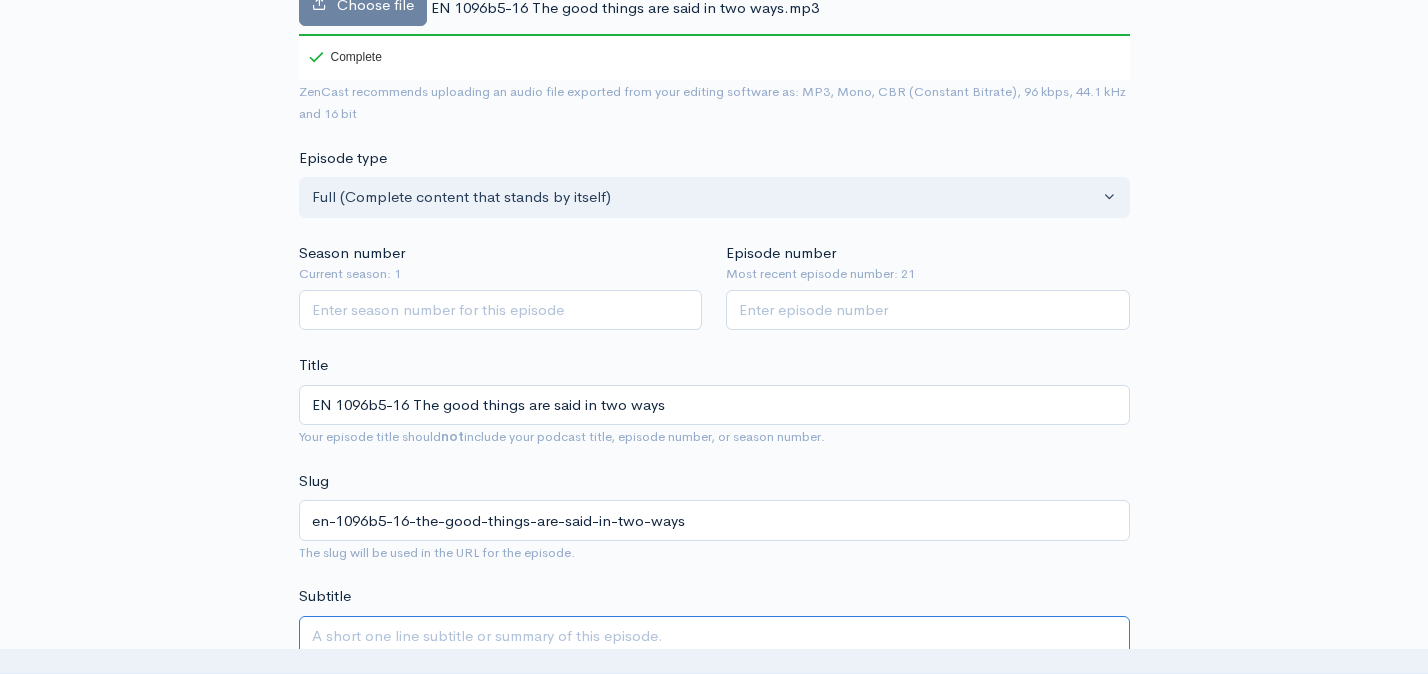 click on "Subtitle" at bounding box center (714, 647) 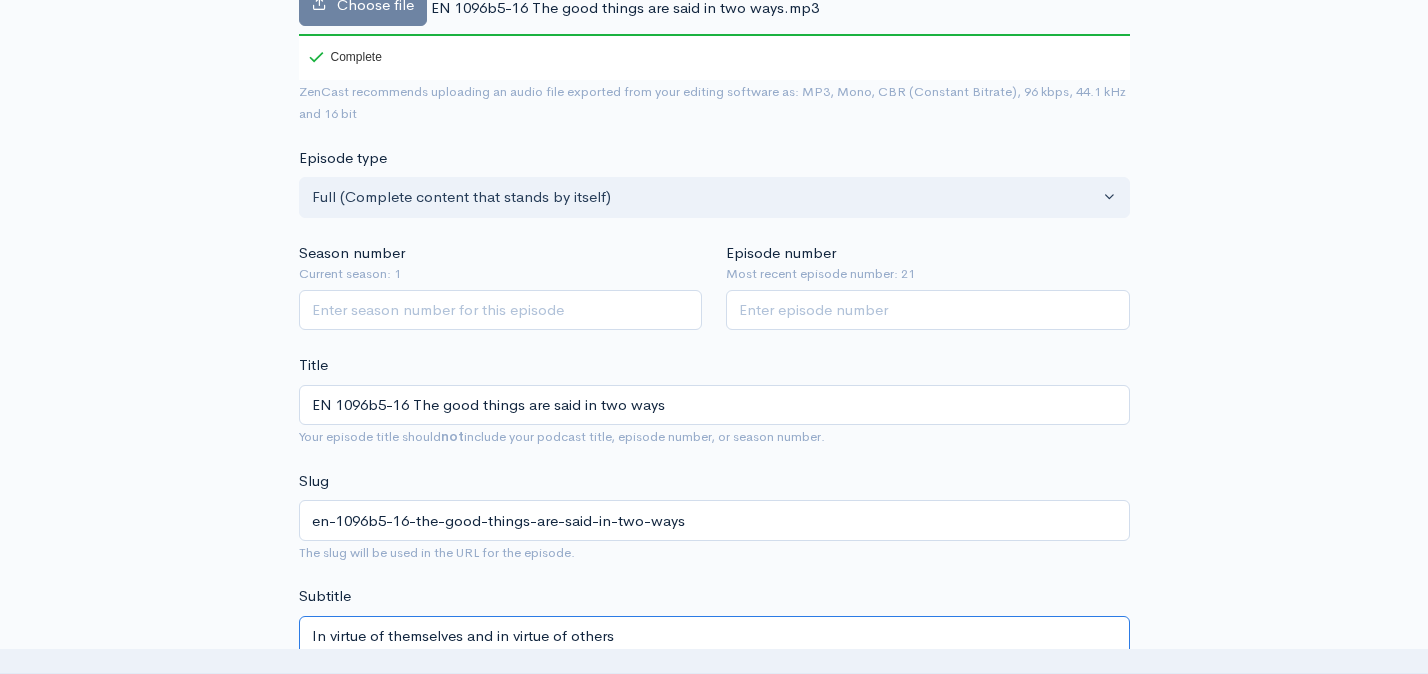 type on "In virtue of themselves and in virtue of others" 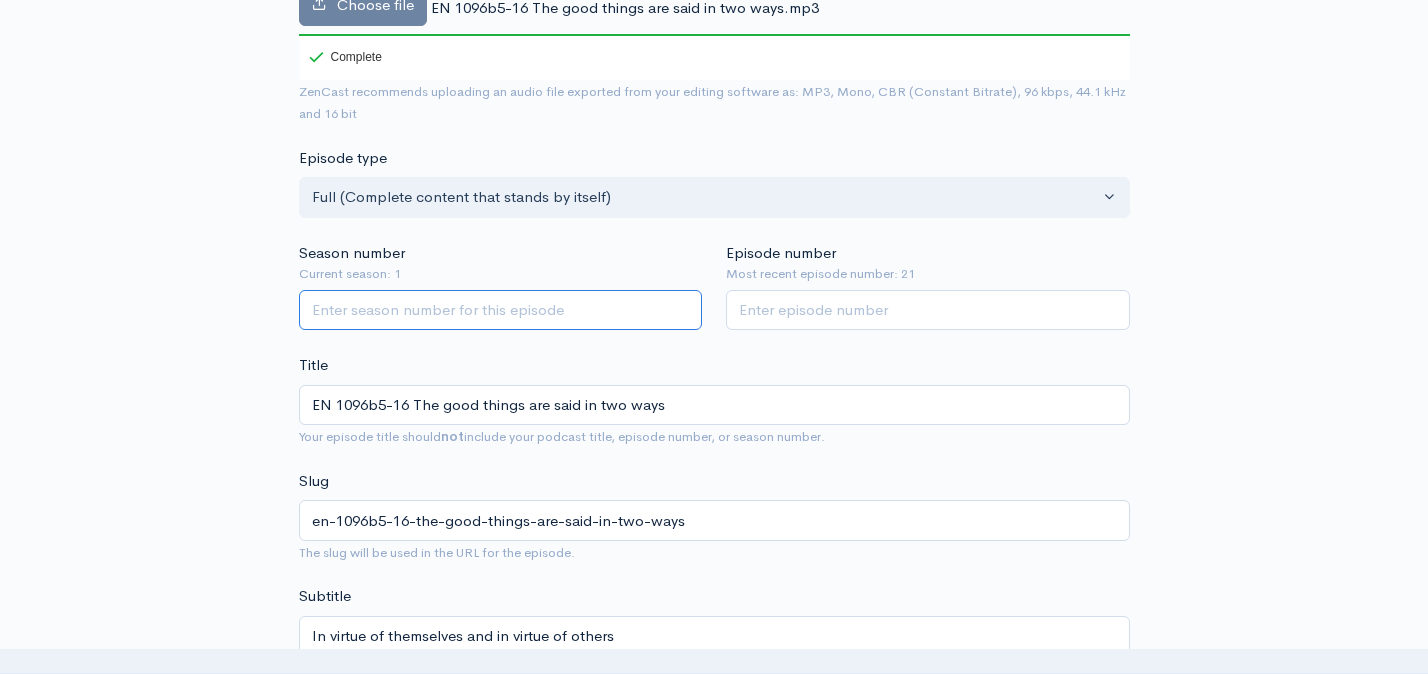 click on "Season number" at bounding box center (501, 310) 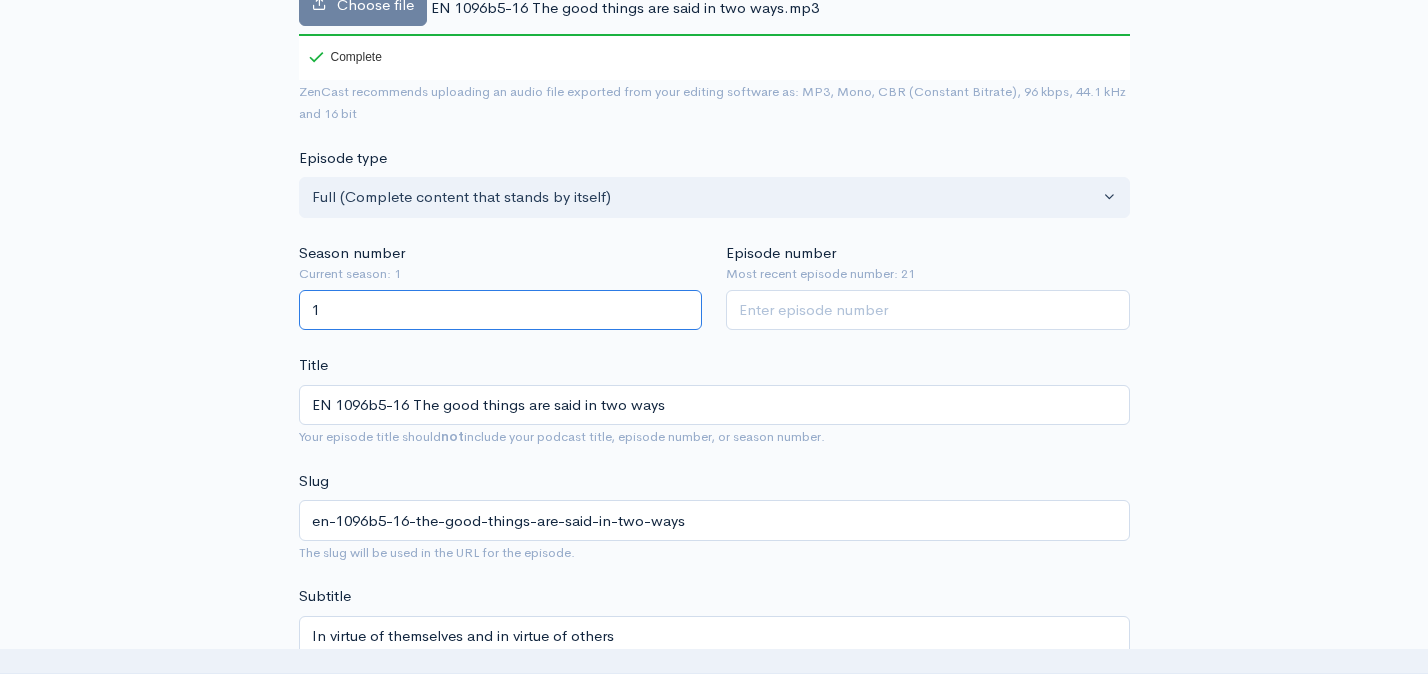 type on "1" 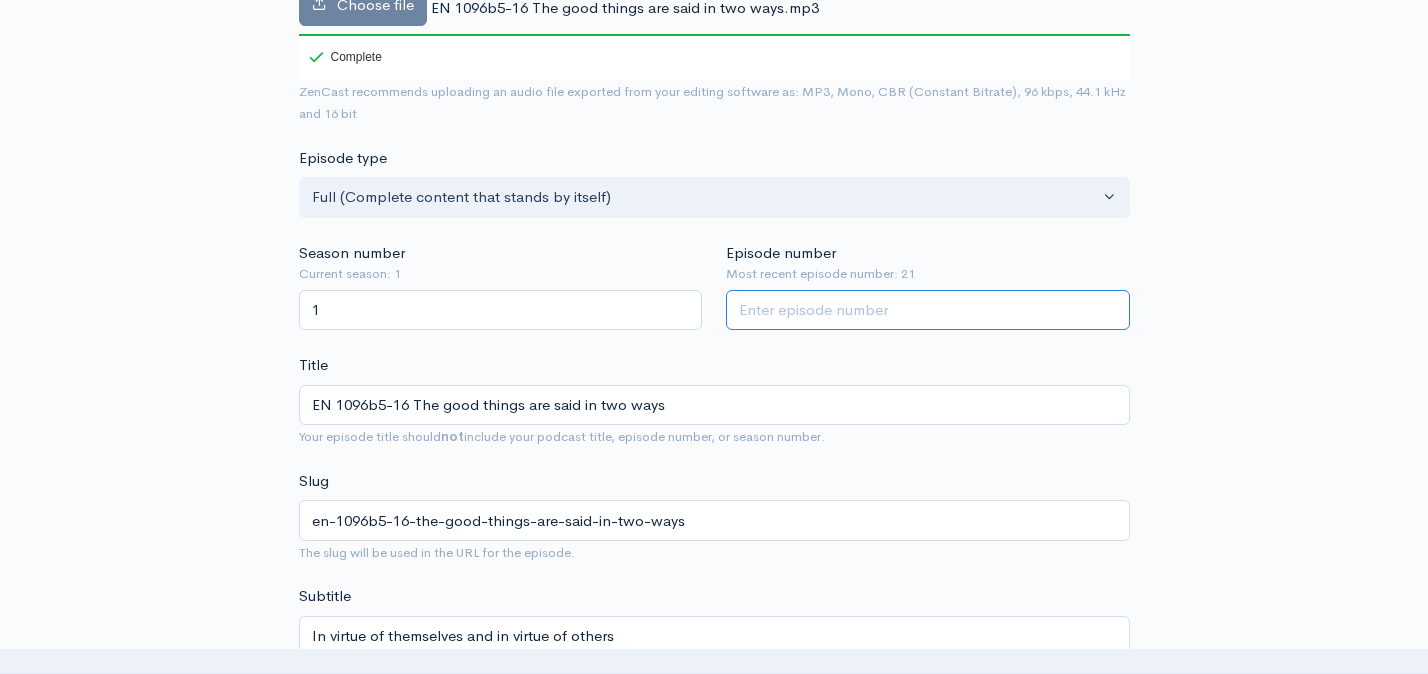click on "Episode number" at bounding box center (928, 310) 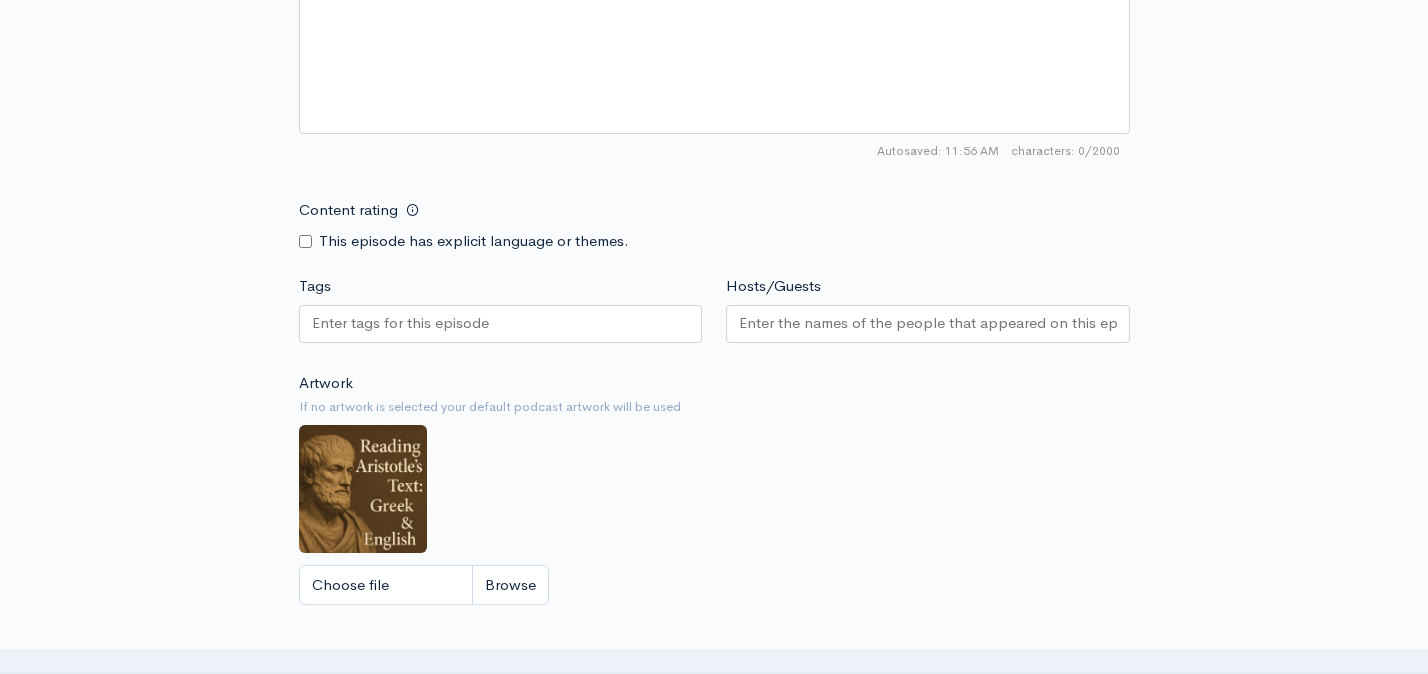 scroll, scrollTop: 1201, scrollLeft: 0, axis: vertical 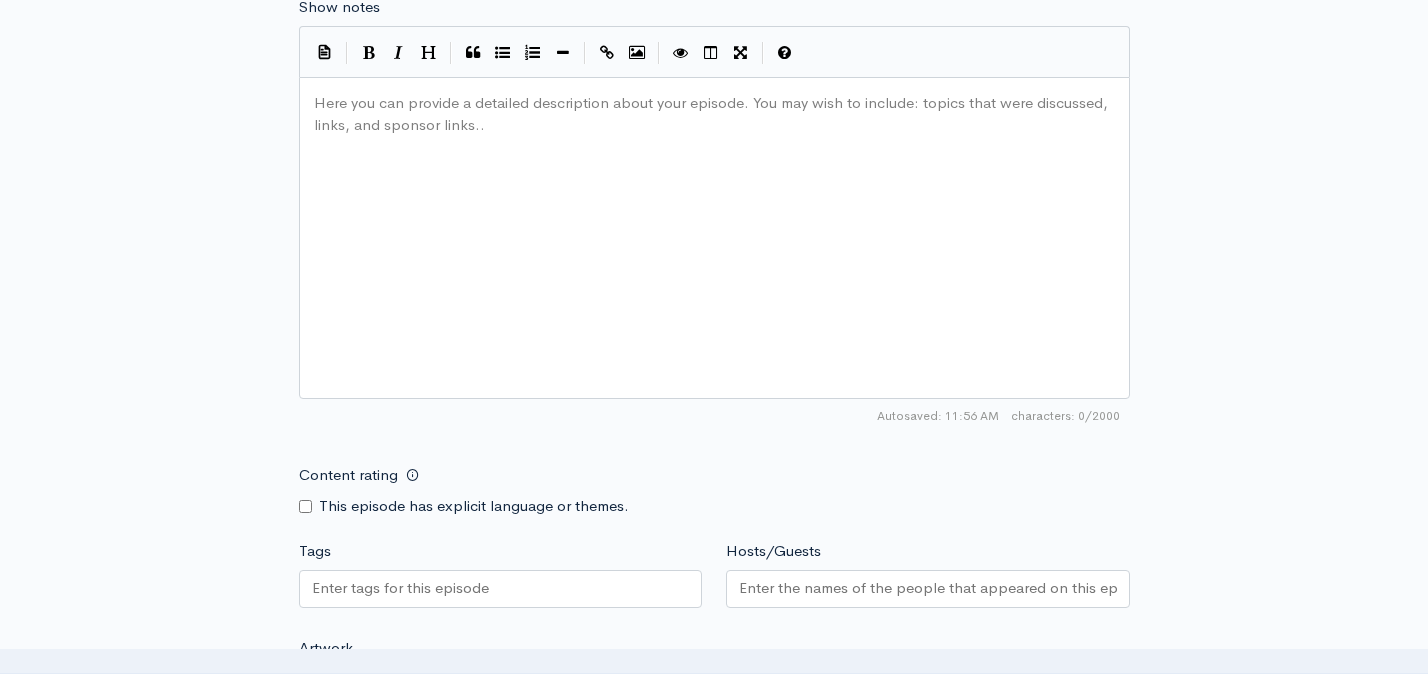 type on "22" 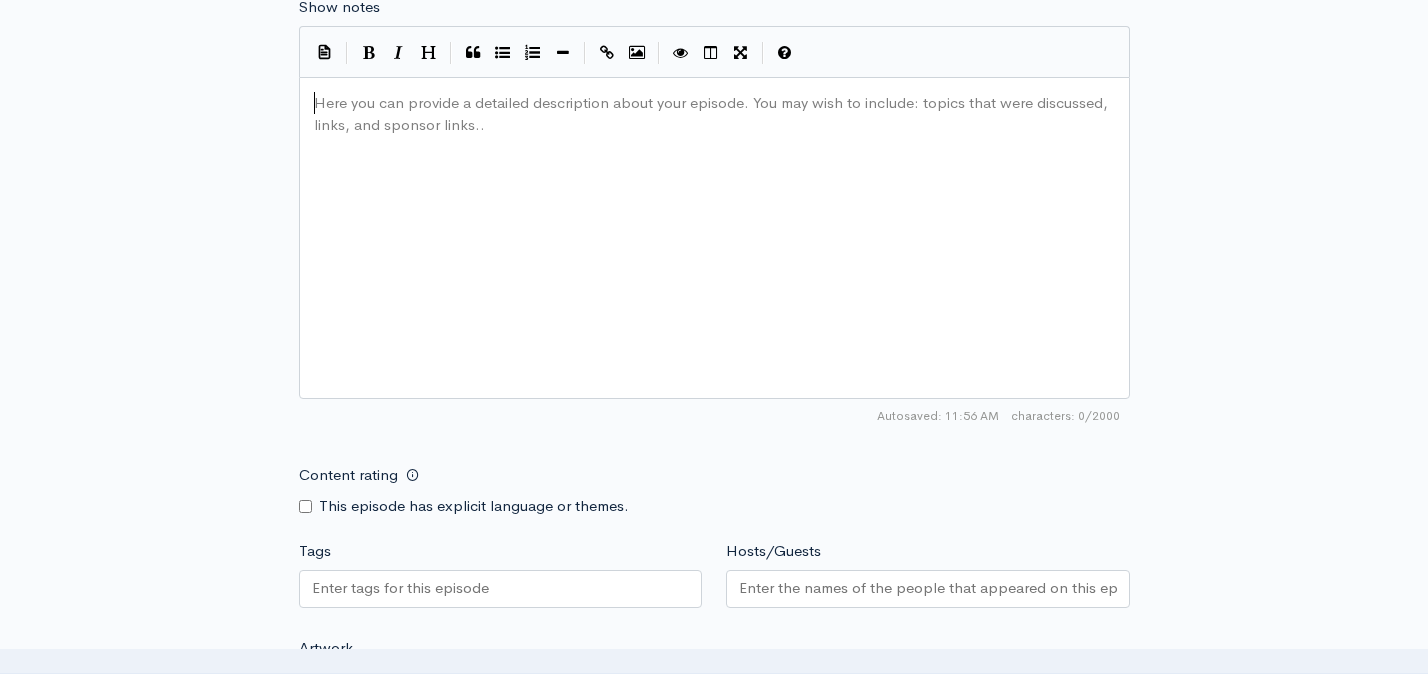 paste on ".10" 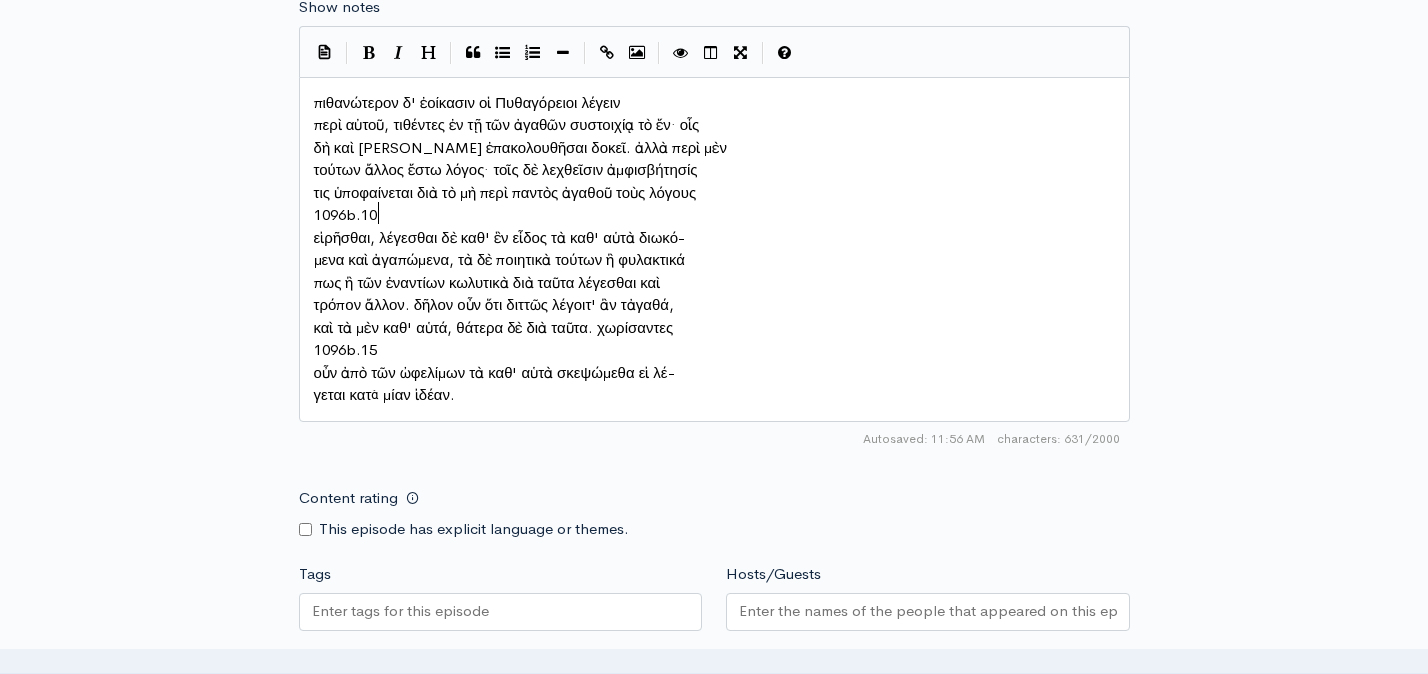 type on "1096b.10" 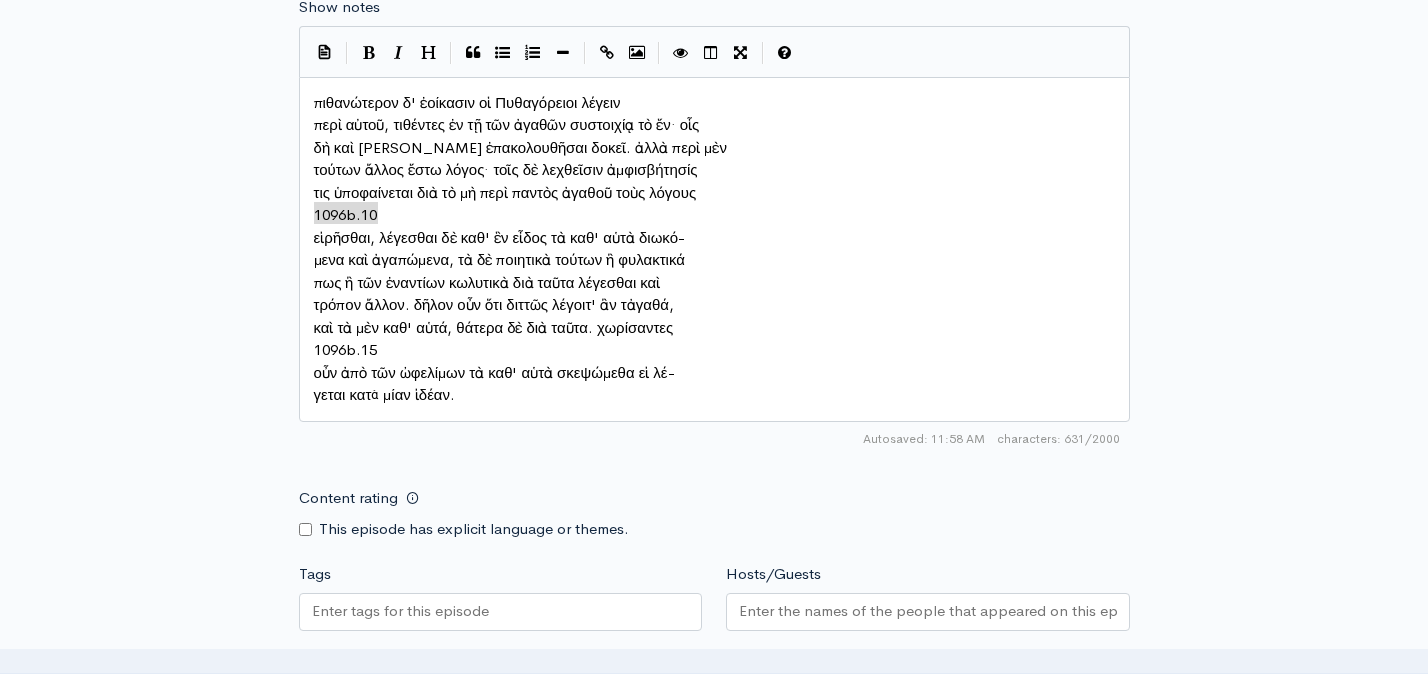 drag, startPoint x: 393, startPoint y: 197, endPoint x: 305, endPoint y: 192, distance: 88.14193 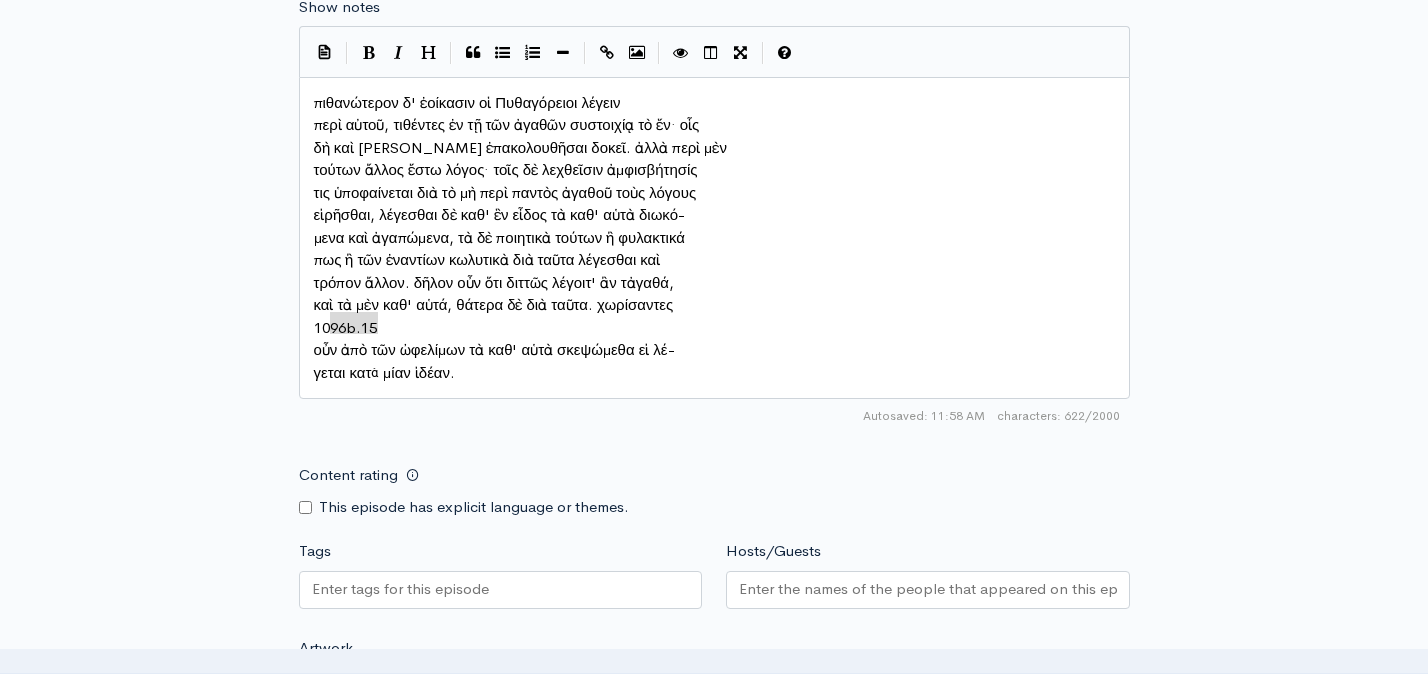 type on "1096b.15" 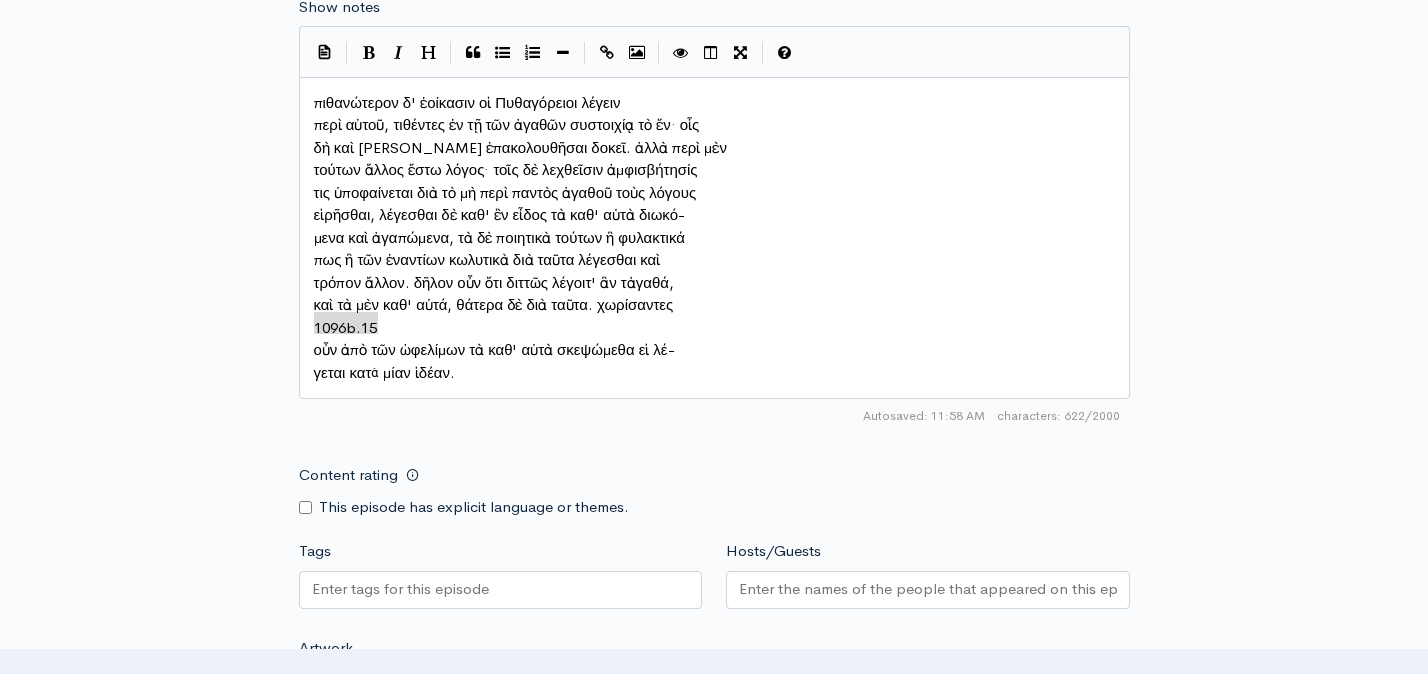 drag, startPoint x: 360, startPoint y: 307, endPoint x: 296, endPoint y: 313, distance: 64.28063 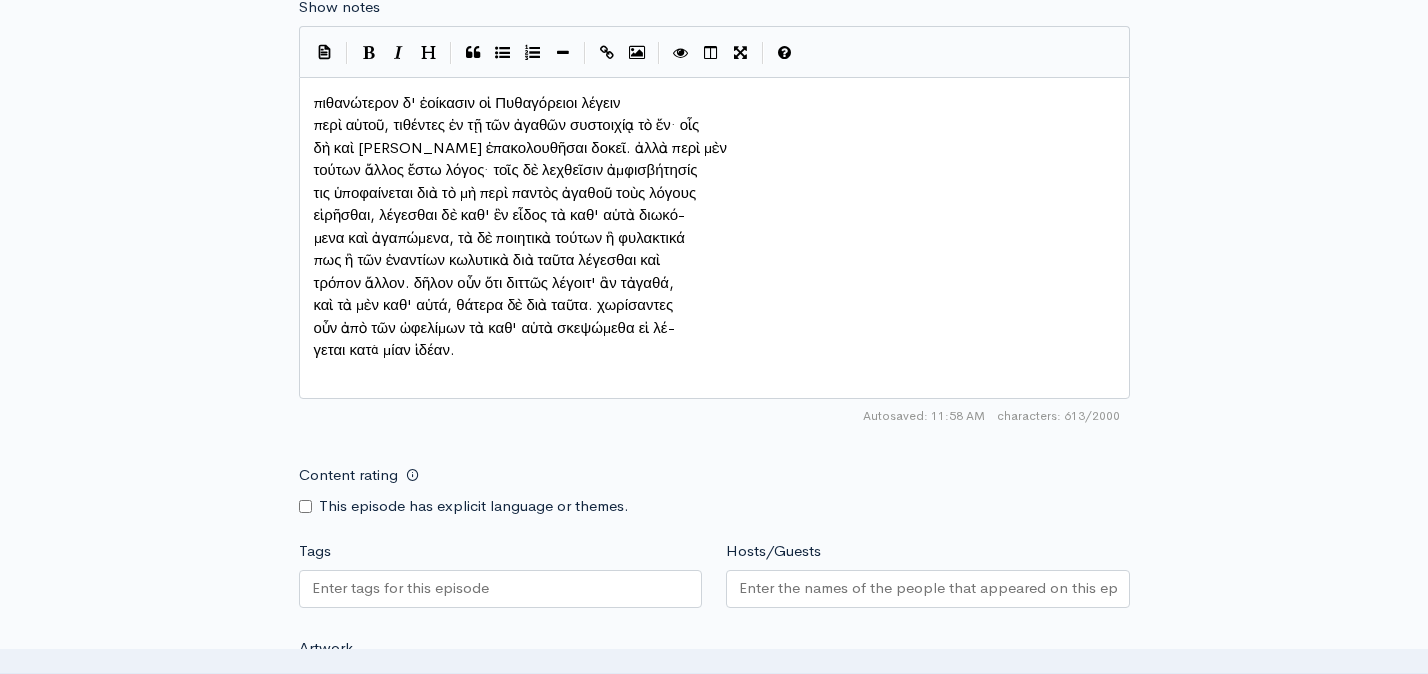 click on "γεται κατὰ μίαν ἰδέαν." at bounding box center (385, 349) 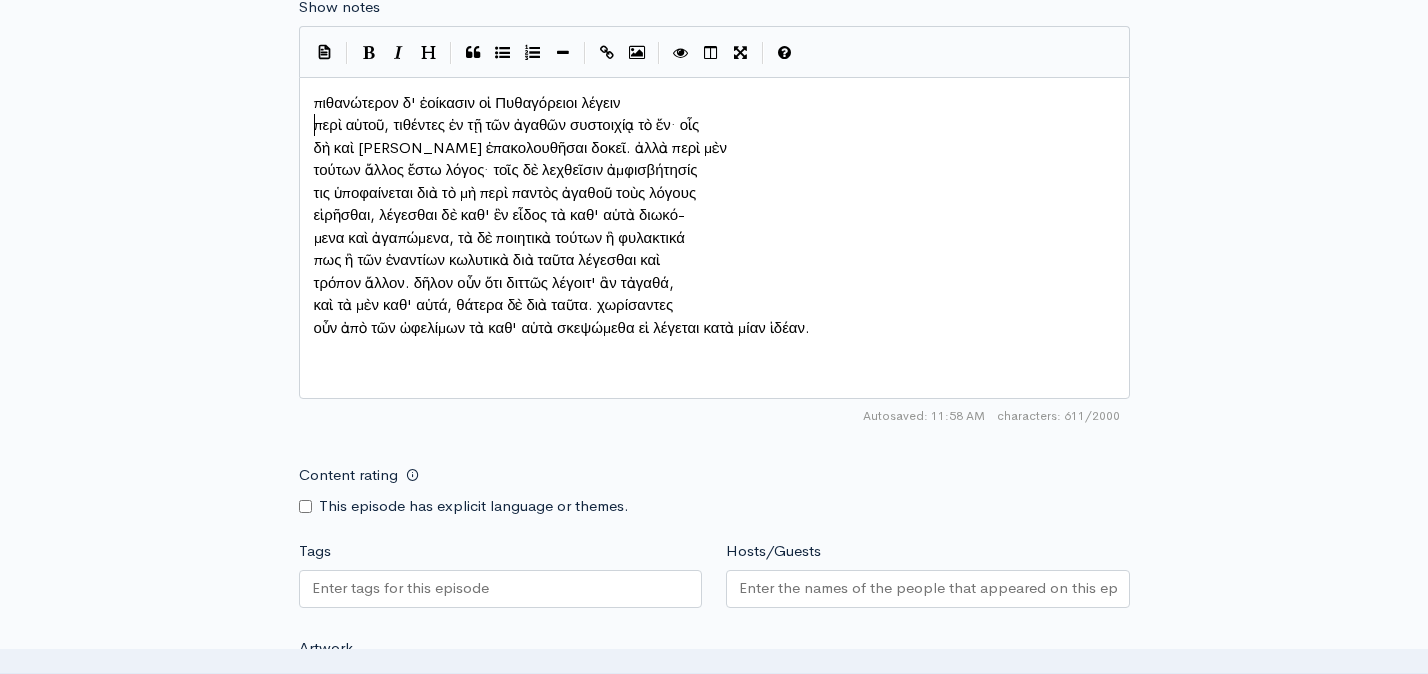 click on "περὶ αὐτοῦ, τιθέντες ἐν τῇ τῶν ἀγαθῶν συστοιχίᾳ τὸ ἕν· οἷς" at bounding box center (714, 125) 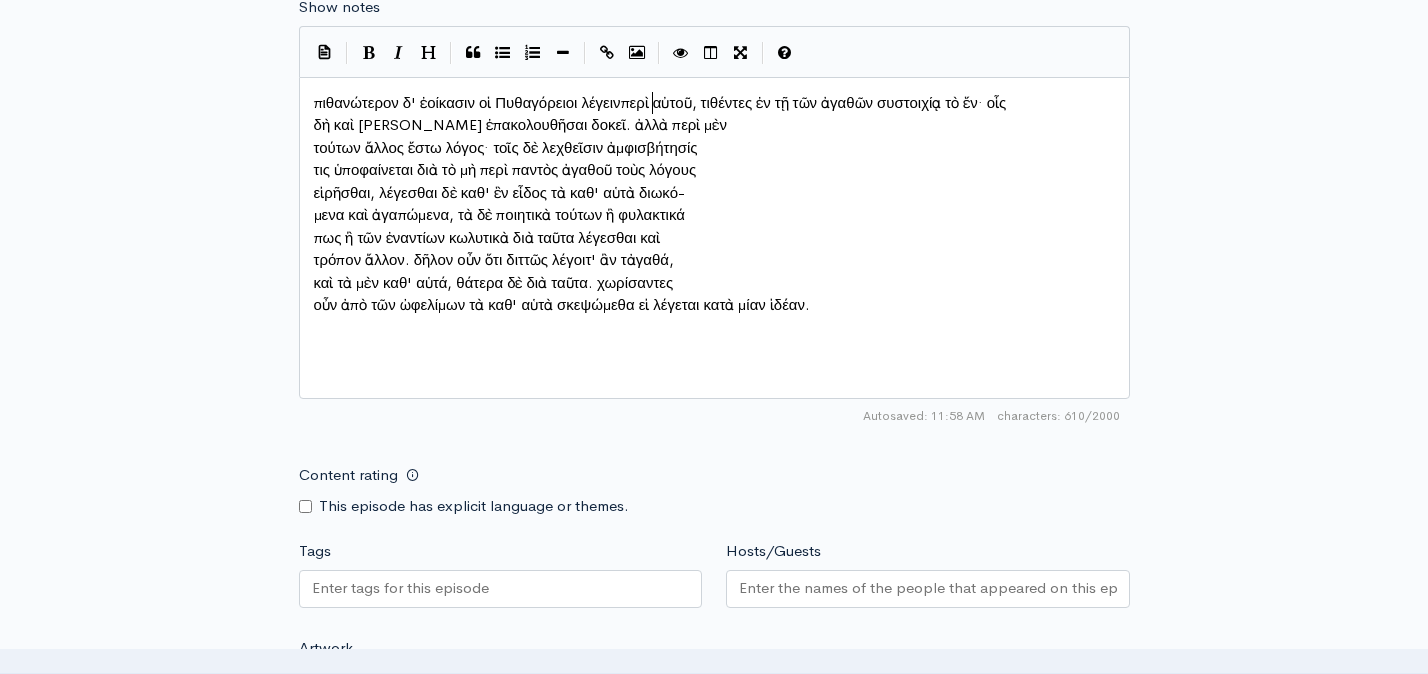 scroll, scrollTop: 10, scrollLeft: 4, axis: both 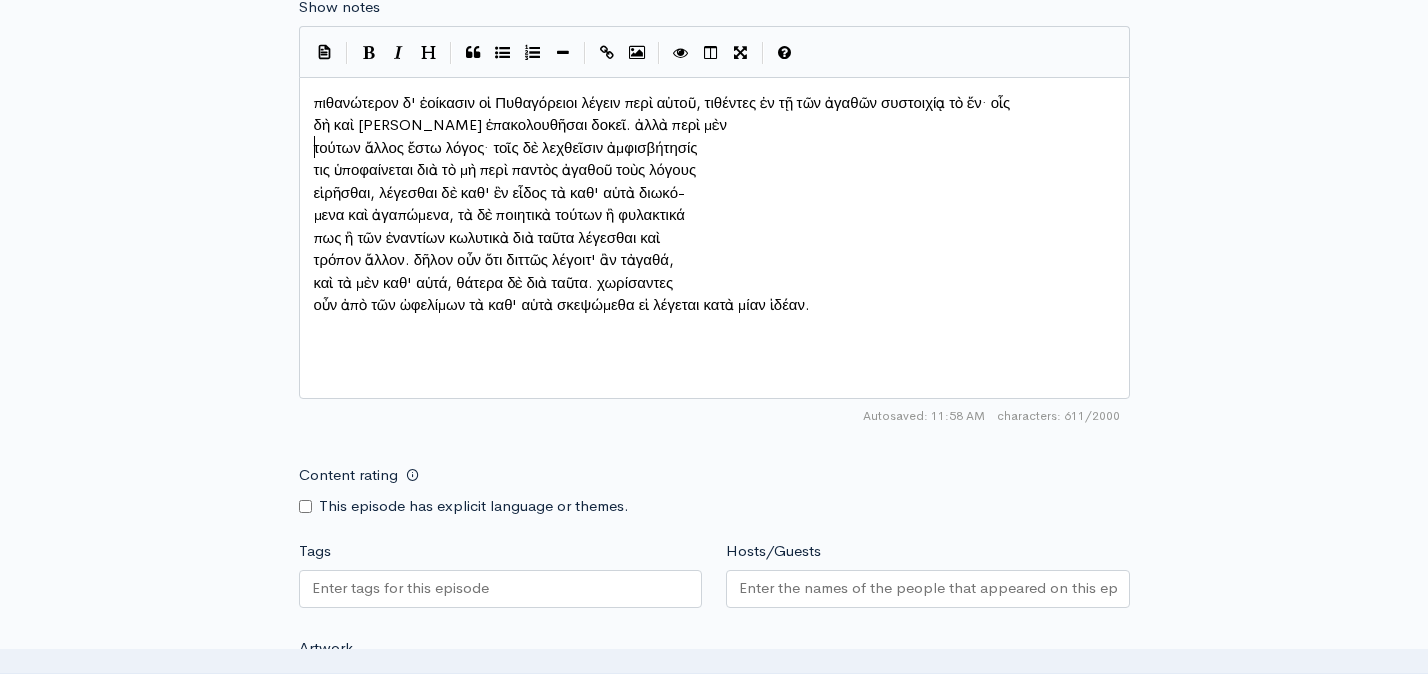 click on "τούτων ἄλλος ἔστω λόγος· τοῖς δὲ λεχθεῖσιν ἀμφισβήτησίς" at bounding box center [714, 148] 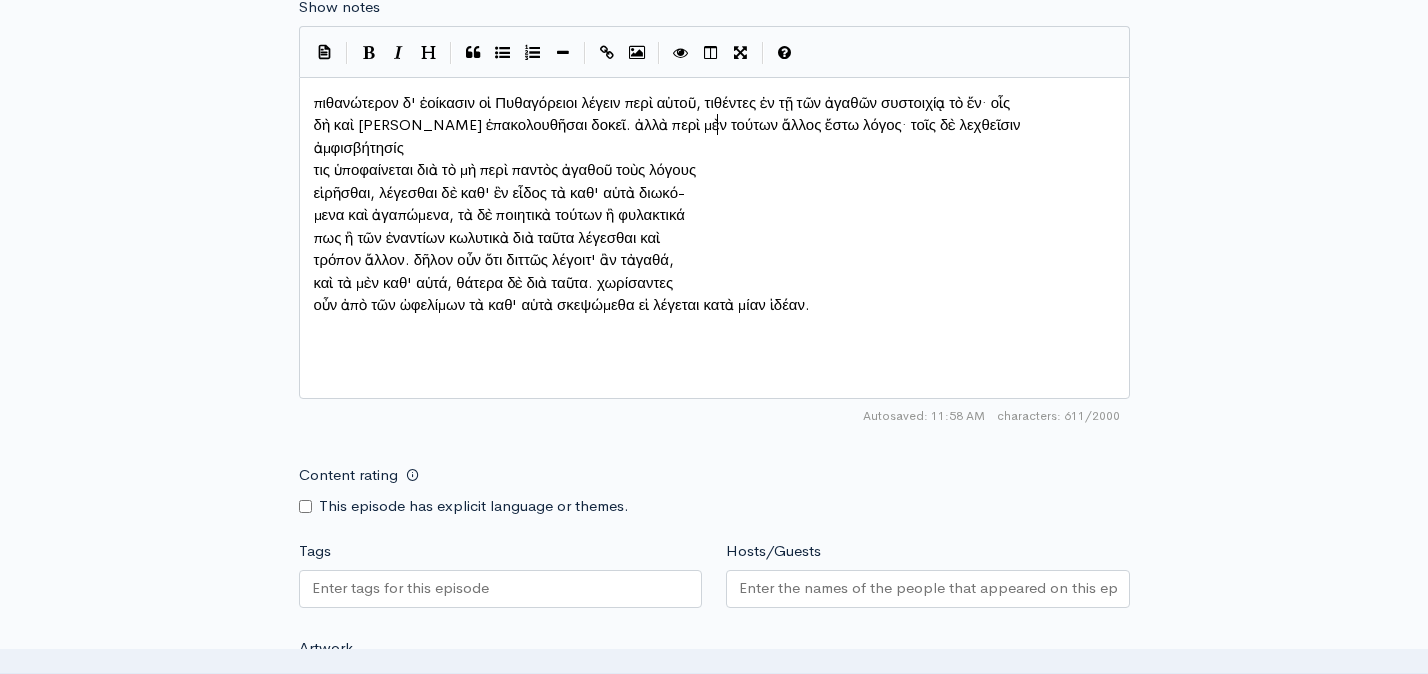 scroll, scrollTop: 10, scrollLeft: 3, axis: both 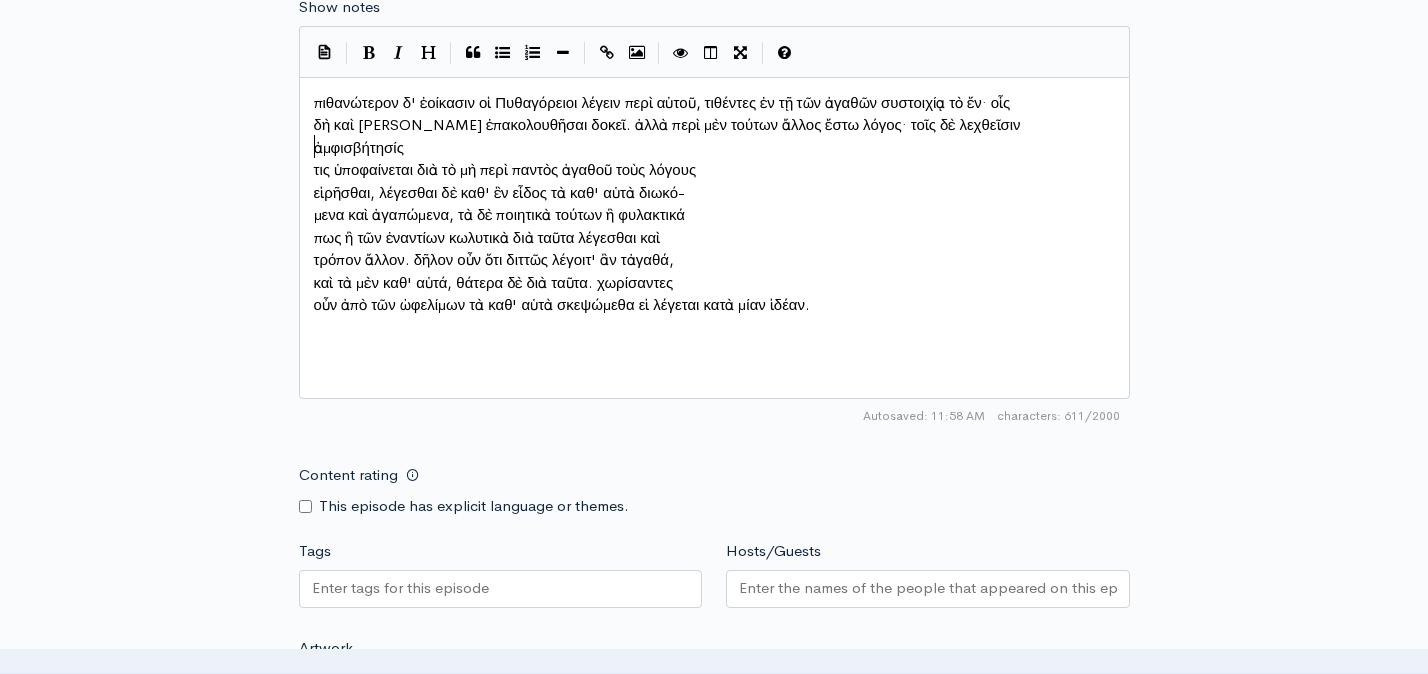 click on "δὴ καὶ Σπεύσιππος ἐπακολουθῆσαι δοκεῖ. ἀλλὰ περὶ μὲν τούτων ἄλλος ἔστω λόγος· τοῖς δὲ λεχθεῖσιν ἀμφισβήτησίς" at bounding box center (714, 136) 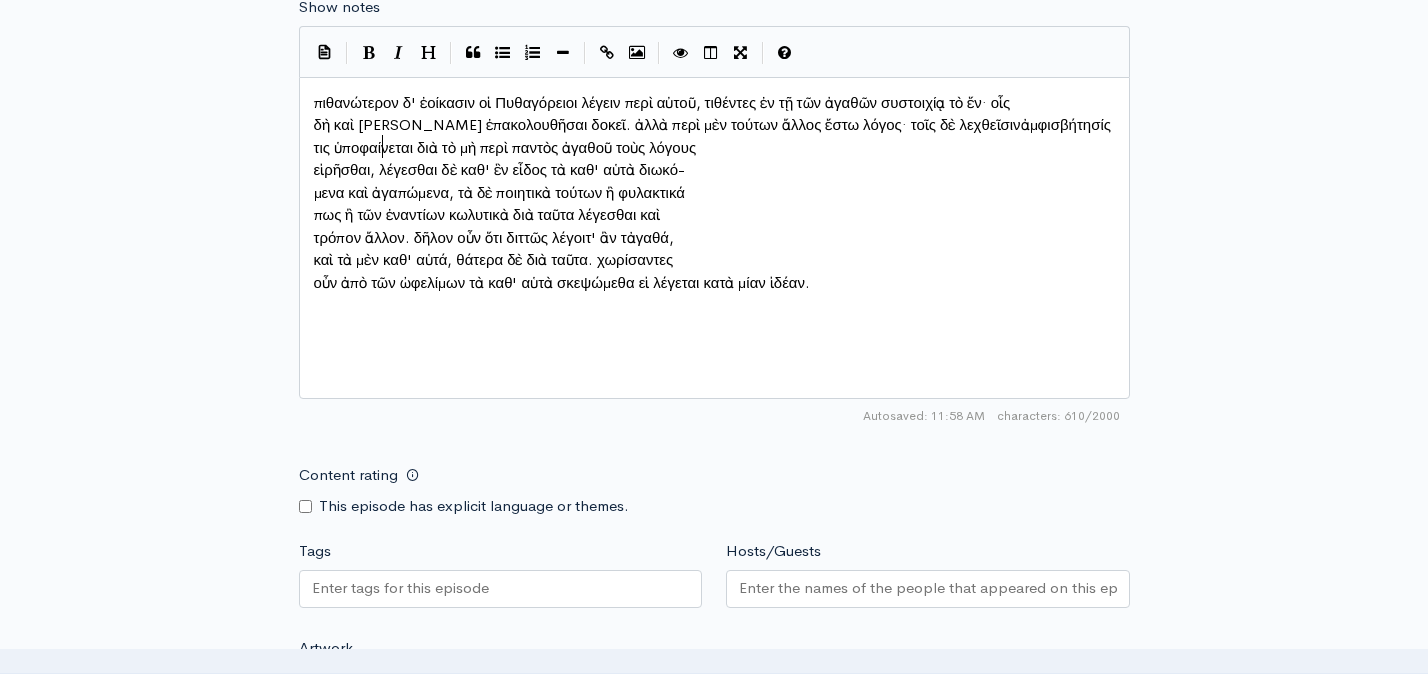 scroll, scrollTop: 10, scrollLeft: 4, axis: both 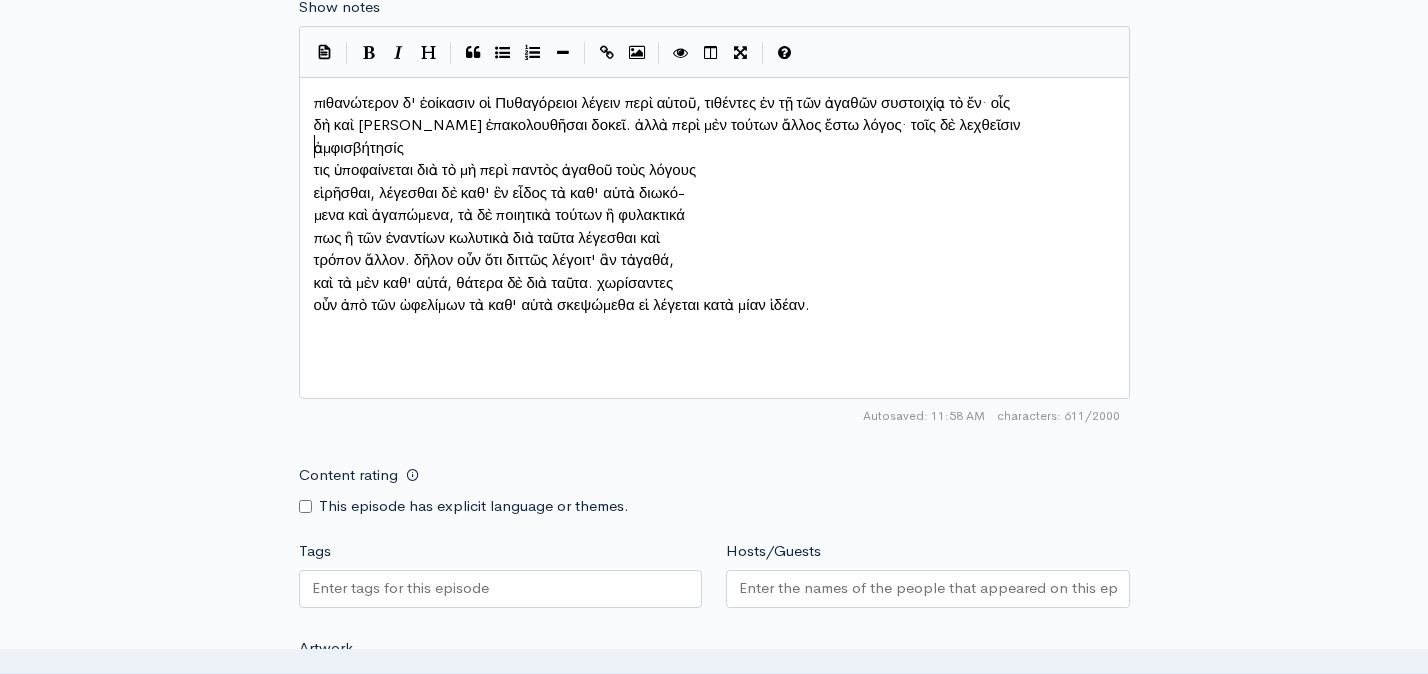 click on "x   πιθανώτερον δ' ἐοίκασιν οἱ Πυθαγόρειοι λέγειν περὶ αὐτοῦ, τιθέντες ἐν τῇ τῶν ἀγαθῶν συστοιχίᾳ τὸ ἕν· οἷς δὴ καὶ Σπεύσιππος ἐπακολουθῆσαι δοκεῖ. ἀλλὰ περὶ μὲν τούτων ἄλλος ἔστω λόγος· τοῖς δὲ λεχθεῖσιν ἀμφισβήτησίς τις ὑποφαίνεται διὰ τὸ μὴ περὶ παντὸς ἀγαθοῦ τοὺς λόγους εἰρῆσθαι, λέγεσθαι δὲ καθ' ἓν εἶδος τὰ καθ' αὑτὰ διωκό- μενα καὶ ἀγαπώμενα, τὰ δὲ ποιητικὰ τούτων ἢ φυλακτικά πως ἢ τῶν ἐναντίων κωλυτικὰ διὰ ταῦτα λέγεσθαι καὶ τρόπον ἄλλον. δῆλον οὖν ὅτι διττῶς λέγοιτ' ἂν τἀγαθά," at bounding box center (714, 238) 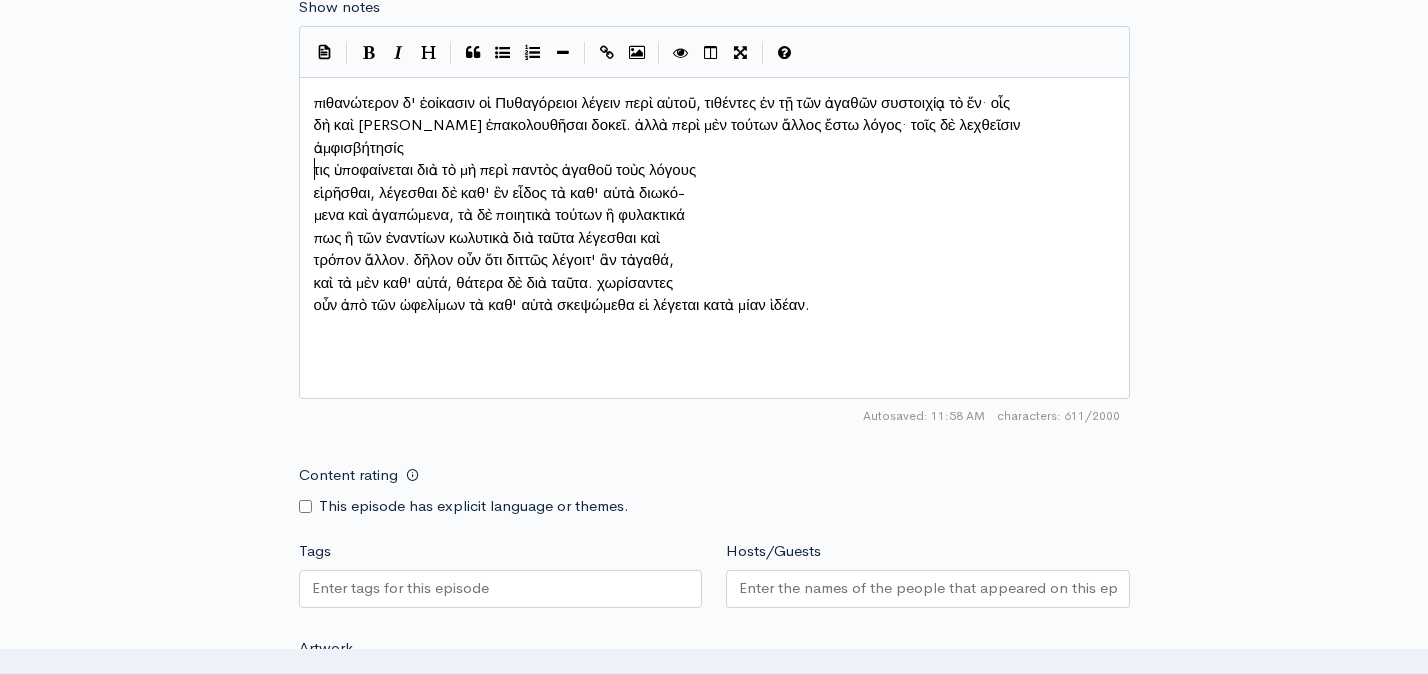 click on "τις ὑποφαίνεται διὰ τὸ μὴ περὶ παντὸς ἀγαθοῦ τοὺς λόγους" at bounding box center (505, 169) 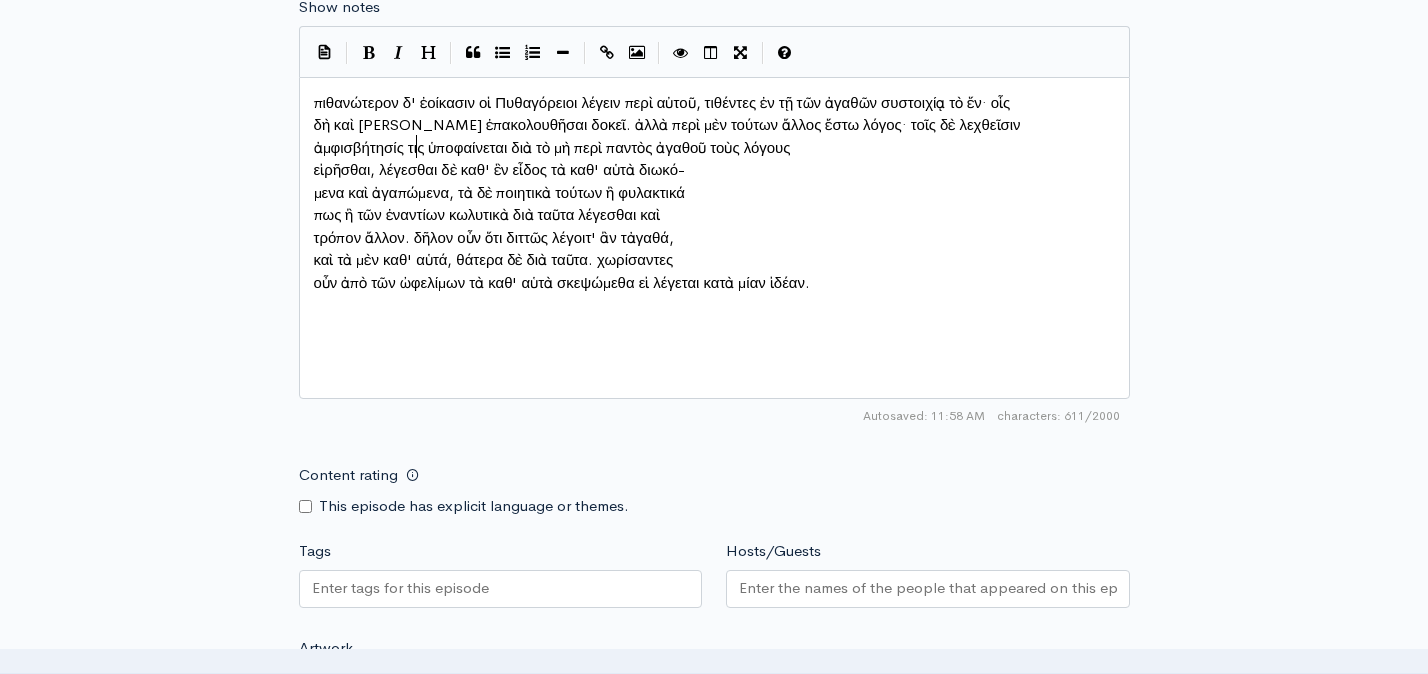 scroll, scrollTop: 10, scrollLeft: 3, axis: both 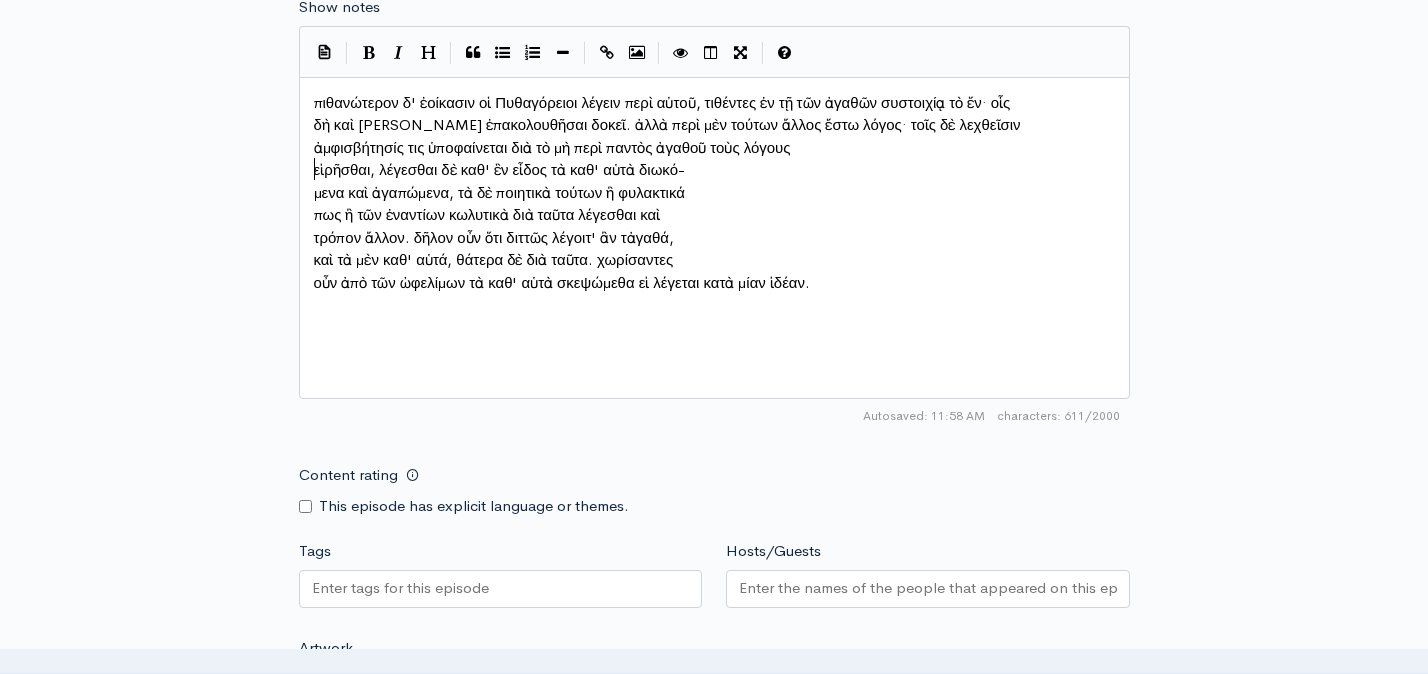 click on "εἰρῆσθαι, λέγεσθαι δὲ καθ' ἓν εἶδος τὰ καθ' αὑτὰ διωκό-" at bounding box center [714, 170] 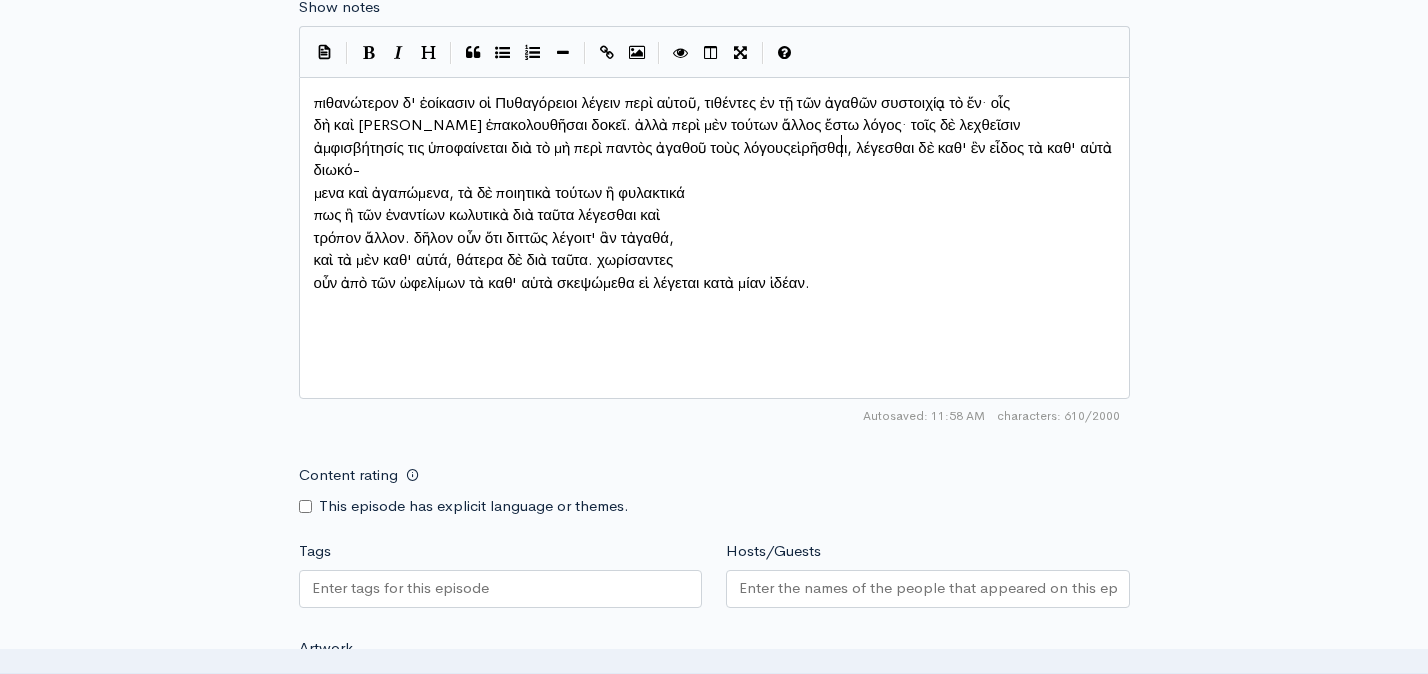 scroll, scrollTop: 10, scrollLeft: 4, axis: both 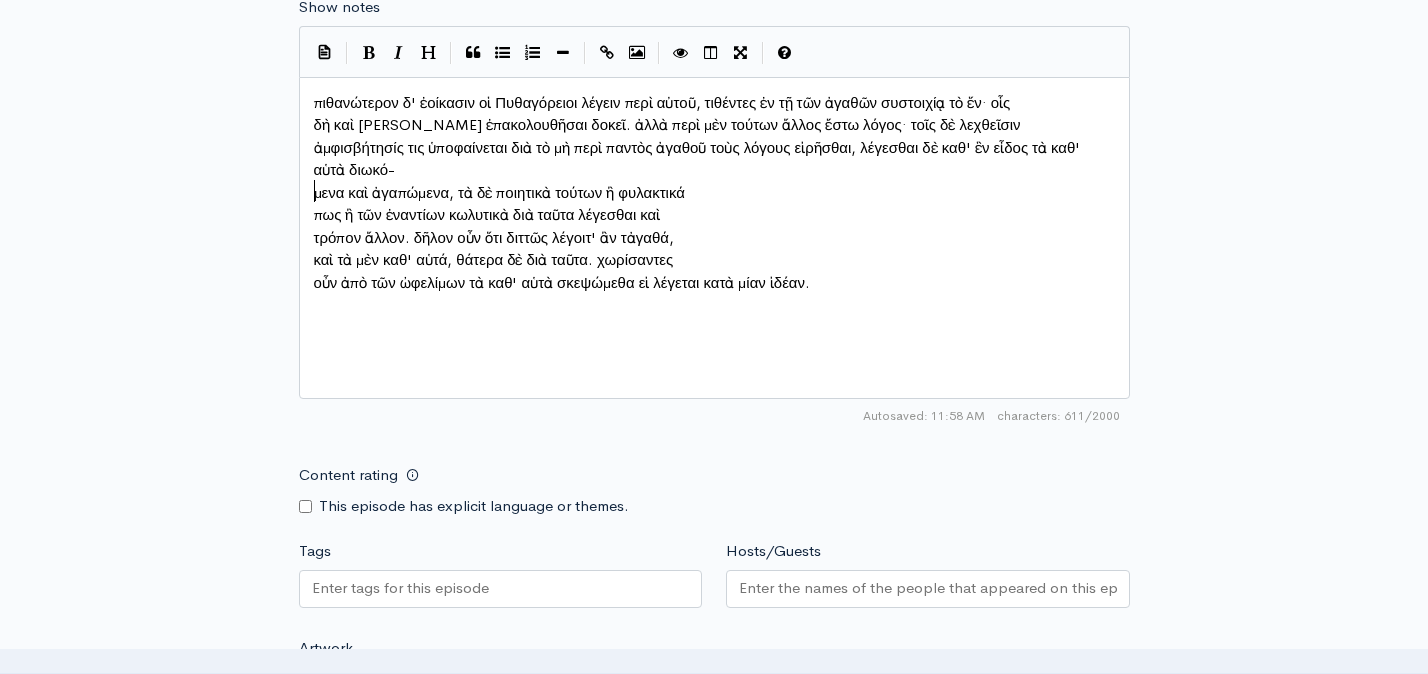 click on "μενα καὶ ἀγαπώμενα, τὰ δὲ ποιητικὰ τούτων ἢ φυλακτικά" at bounding box center [714, 193] 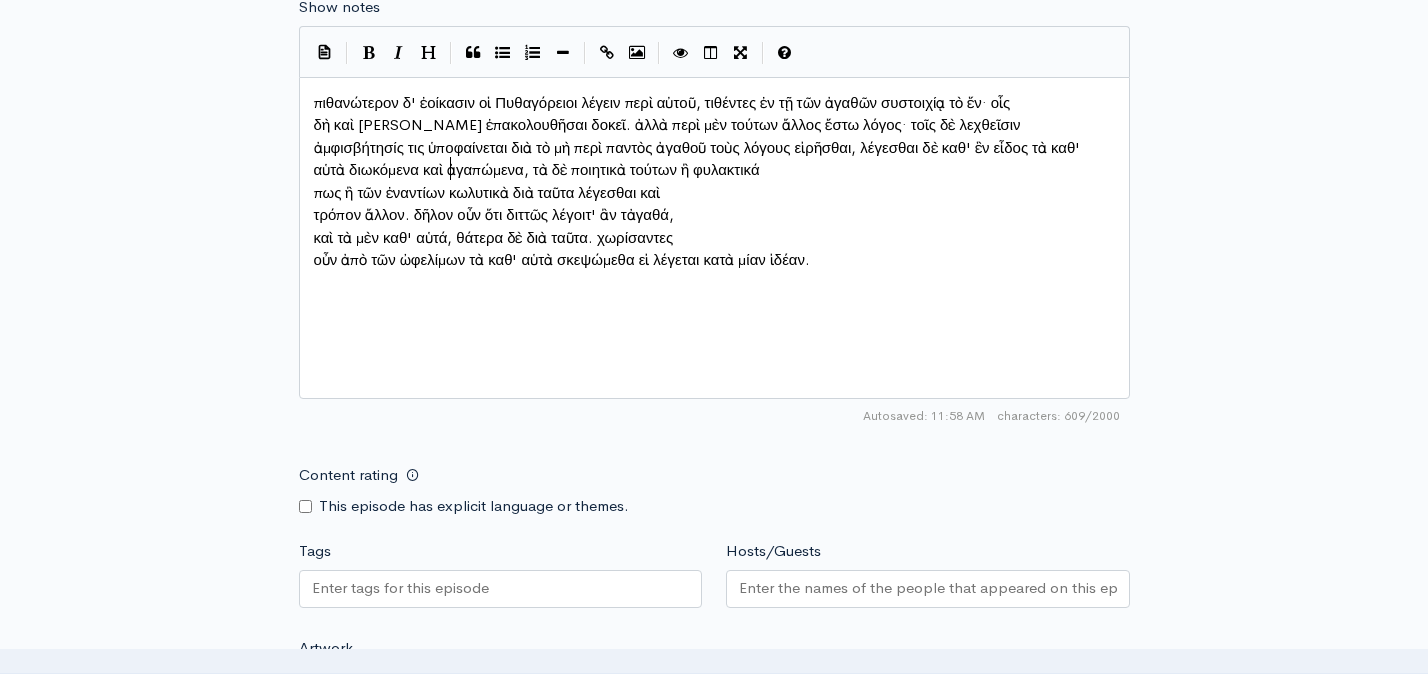 click on "πως ἢ τῶν ἐναντίων κωλυτικὰ διὰ ταῦτα λέγεσθαι καὶ" at bounding box center (714, 193) 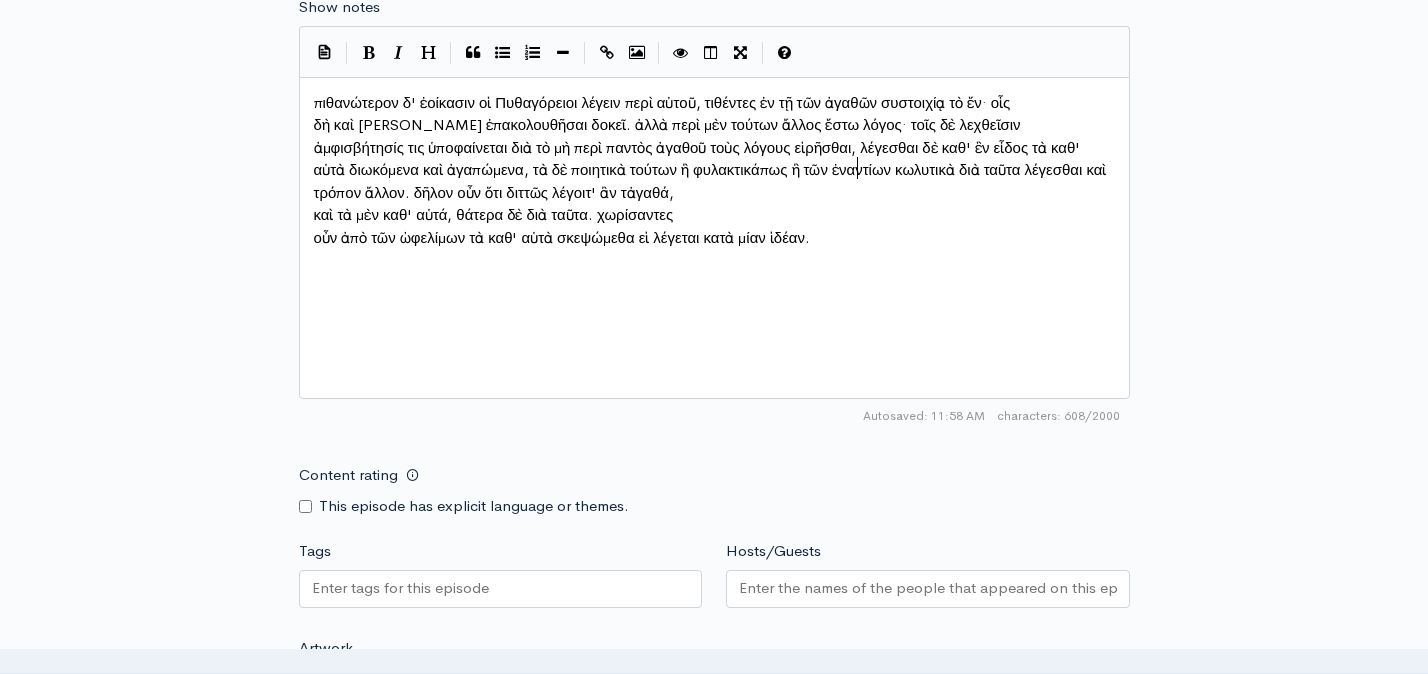 scroll, scrollTop: 10, scrollLeft: 3, axis: both 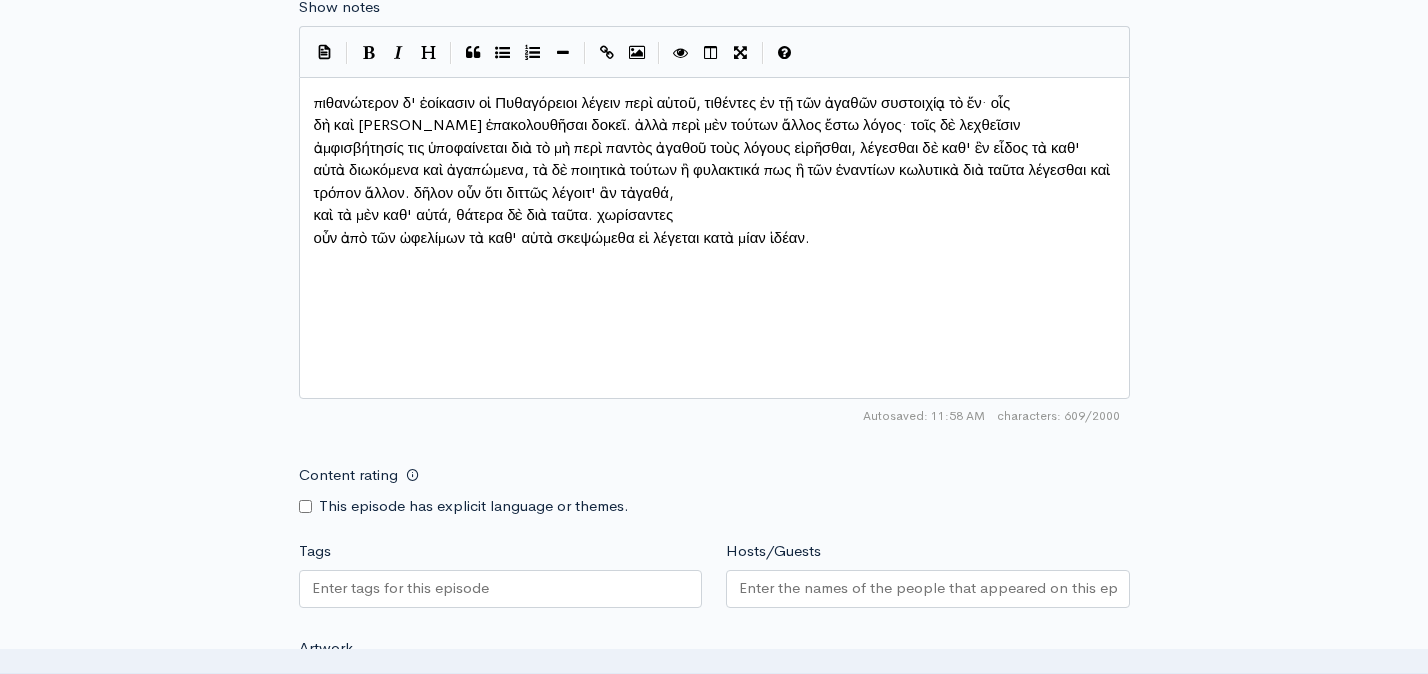 click on "x   πιθανώτερον δ' ἐοίκασιν οἱ Πυθαγόρειοι λέγειν περὶ αὐτοῦ, τιθέντες ἐν τῇ τῶν ἀγαθῶν συστοιχίᾳ τὸ ἕν· οἷς δὴ καὶ Σπεύσιππος ἐπακολουθῆσαι δοκεῖ. ἀλλὰ περὶ μὲν τούτων ἄλλος ἔστω λόγος· τοῖς δὲ λεχθεῖσιν ἀμφισβήτησίς τις ὑποφαίνεται διὰ τὸ μὴ περὶ παντὸς ἀγαθοῦ τοὺς λόγους εἰρῆσθαι, λέγεσθαι δὲ καθ' ἓν εἶδος τὰ καθ' αὑτὰ διωκόμενα καὶ ἀγαπώμενα, τὰ δὲ ποιητικὰ τούτων ἢ φυλακτικά πως ἢ τῶν ἐναντίων κωλυτικὰ διὰ ταῦτα λέγεσθαι καὶ τρόπον ἄλλον. δῆλον οὖν ὅτι διττῶς λέγοιτ' ἂν τἀγαθά," at bounding box center [714, 238] 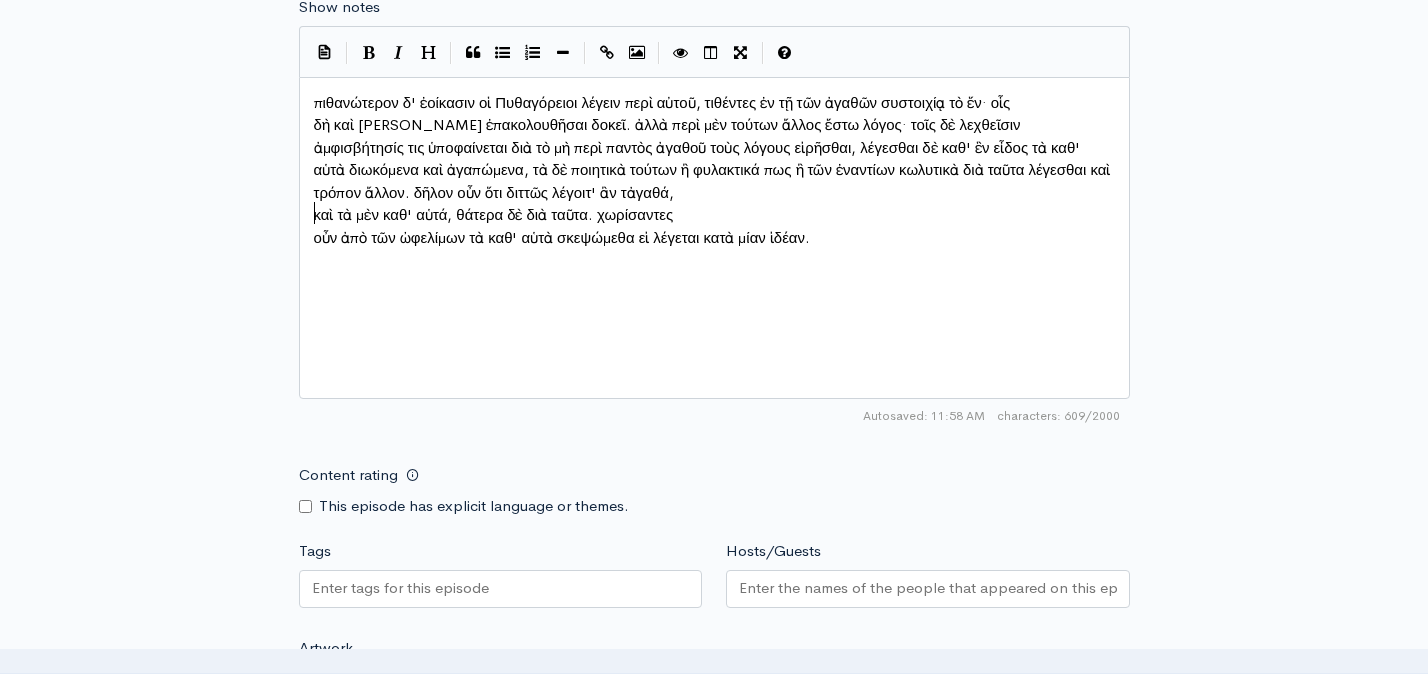 click on "τρόπον ἄλλον. δῆλον οὖν ὅτι διττῶς λέγοιτ' ἂν τἀγαθά," at bounding box center [714, 193] 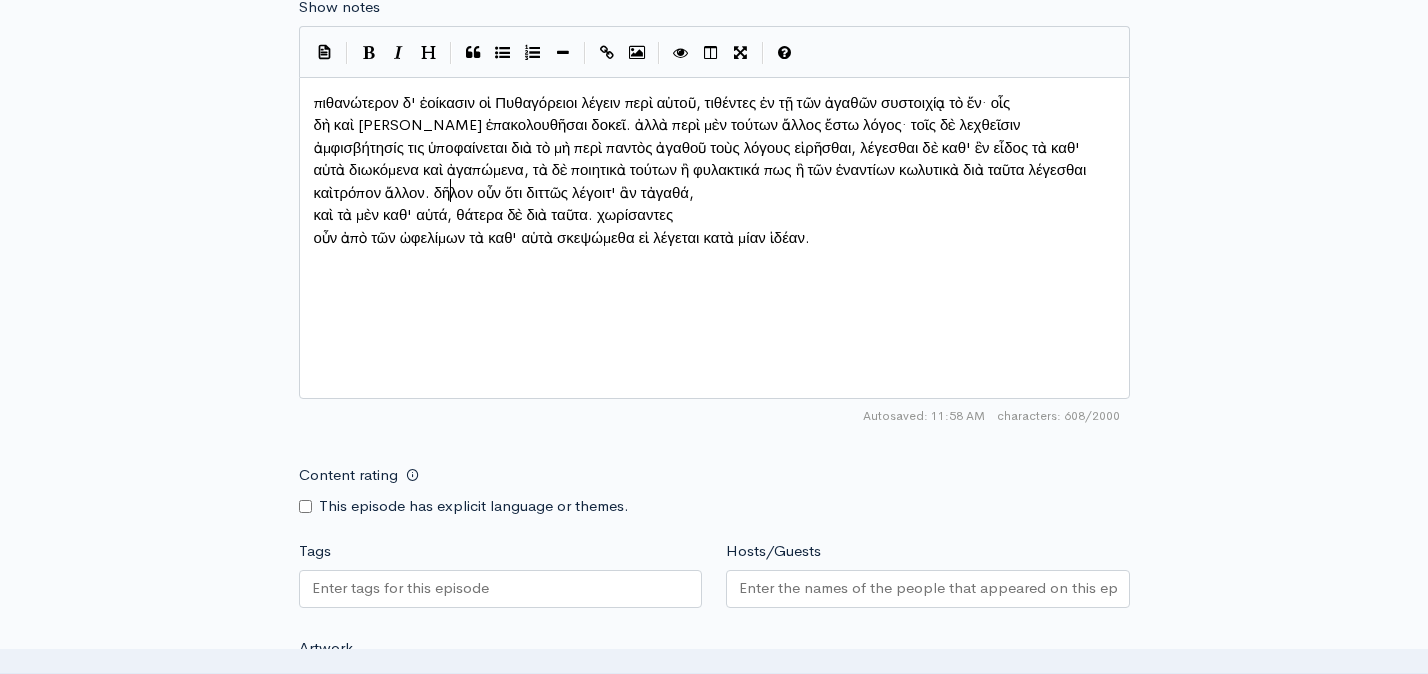 scroll, scrollTop: 10, scrollLeft: 4, axis: both 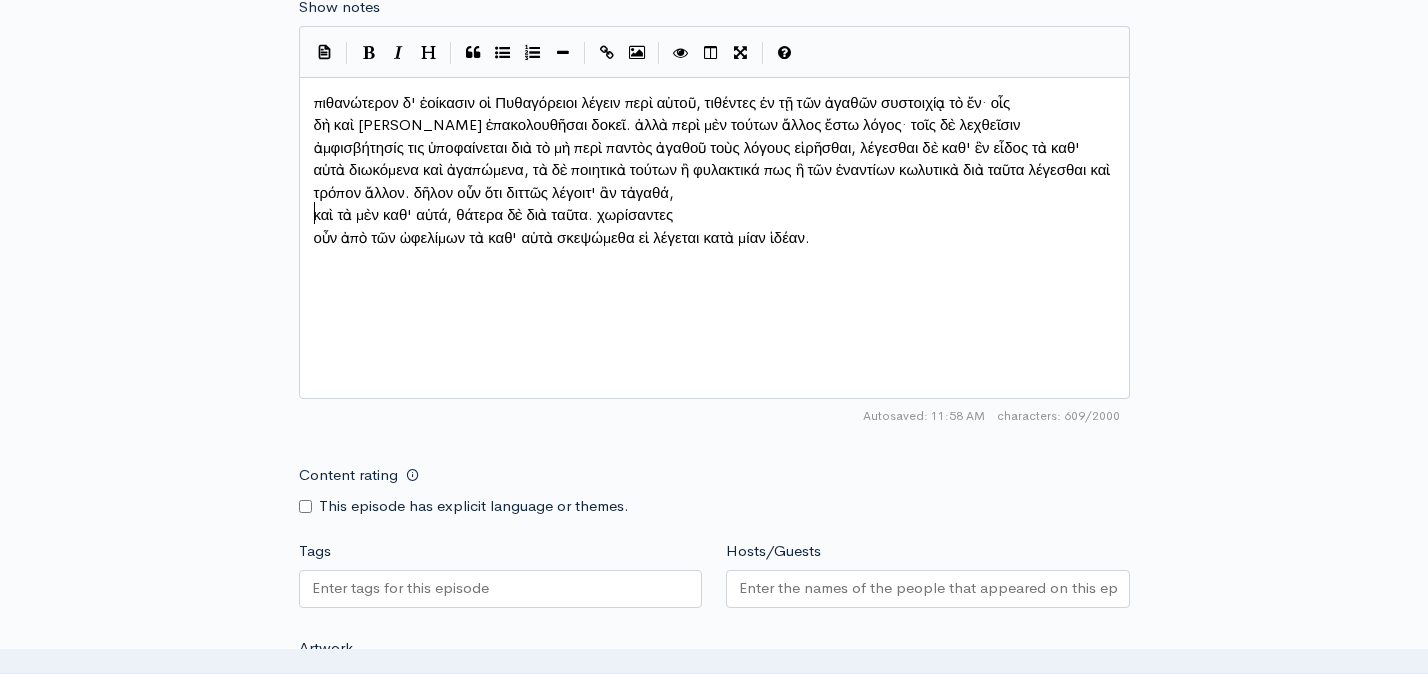 click on "καὶ τὰ μὲν καθ' αὑτά, θάτερα δὲ διὰ ταῦτα. χωρίσαντες" at bounding box center (714, 215) 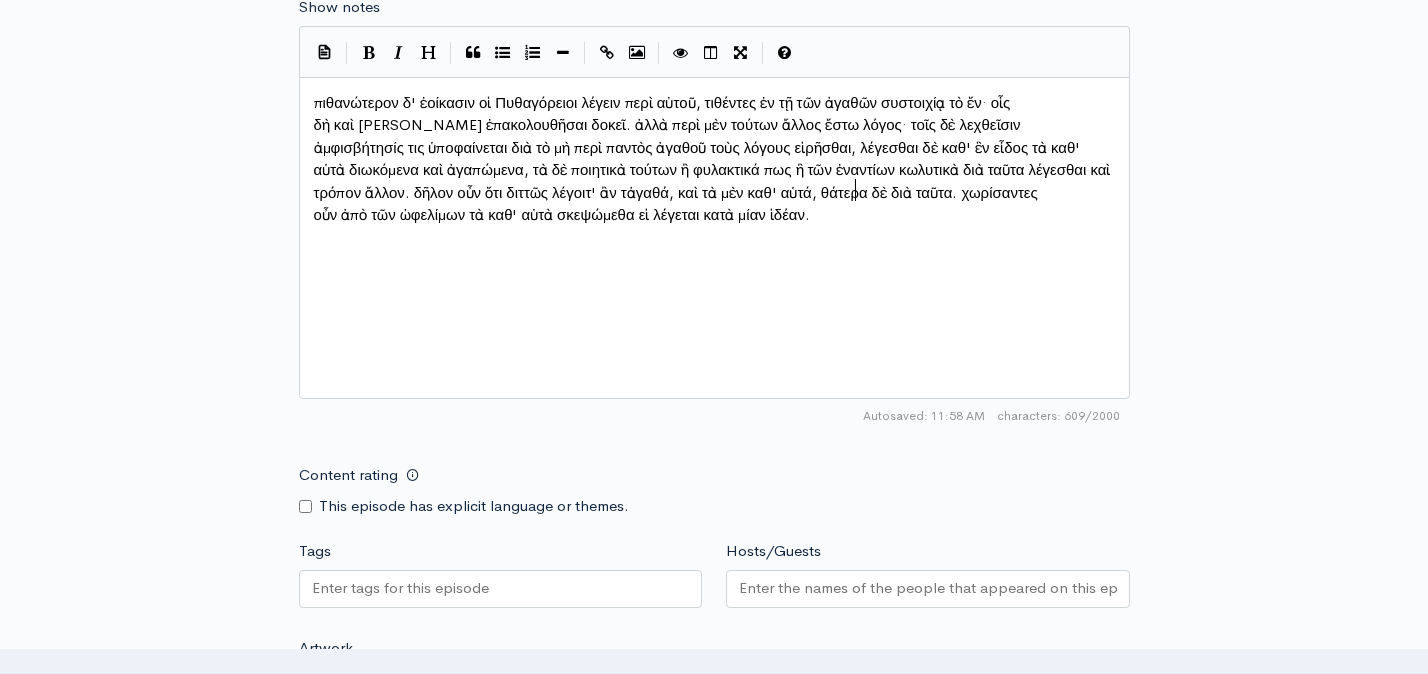 scroll, scrollTop: 10, scrollLeft: 3, axis: both 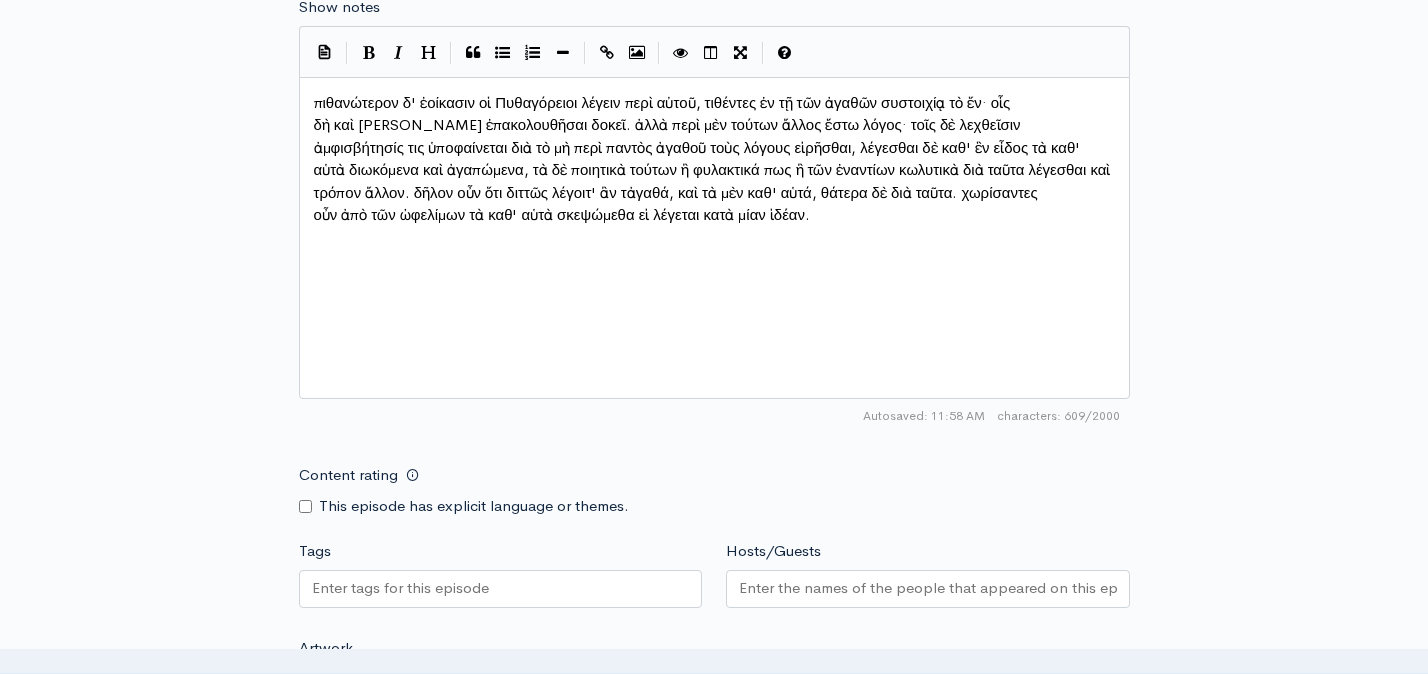 click on "οὖν ἀπὸ τῶν ὠφελίμων τὰ καθ' αὑτὰ σκεψώμεθα εἰ λέγεται κατὰ μίαν ἰδέαν." at bounding box center (714, 215) 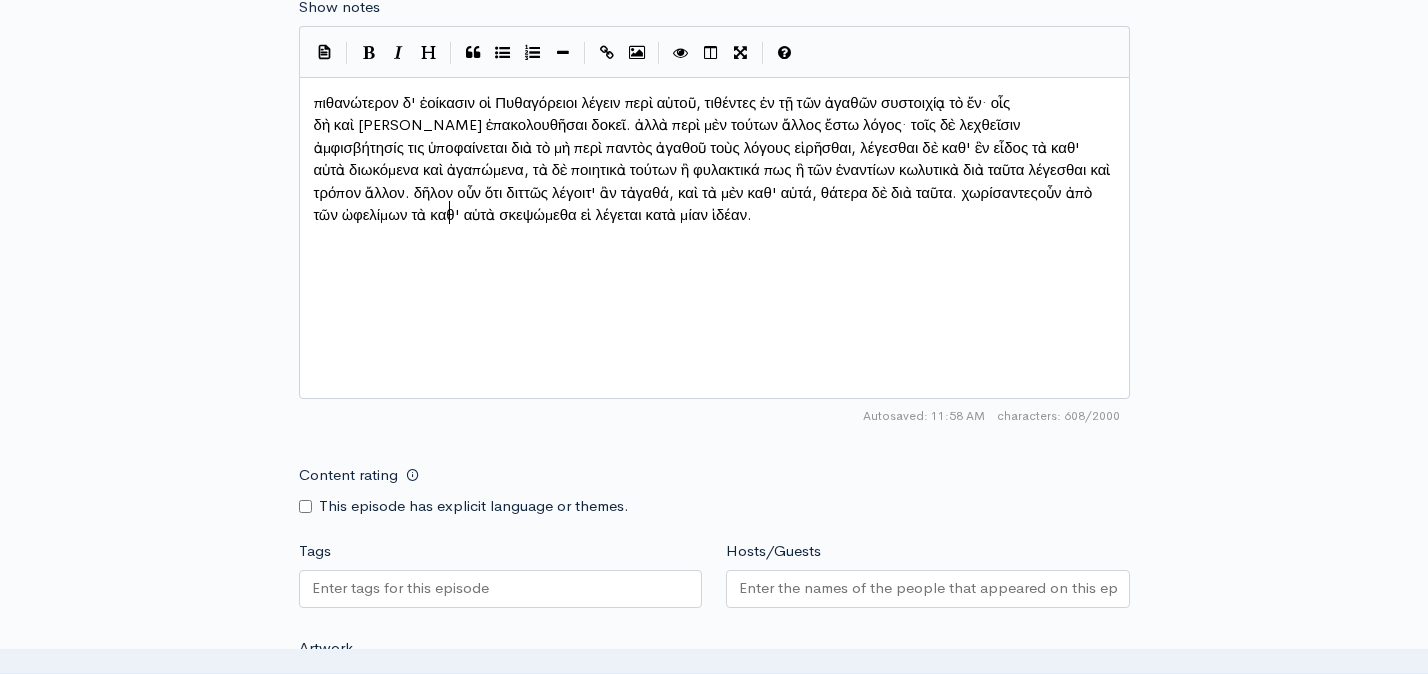 scroll, scrollTop: 10, scrollLeft: 4, axis: both 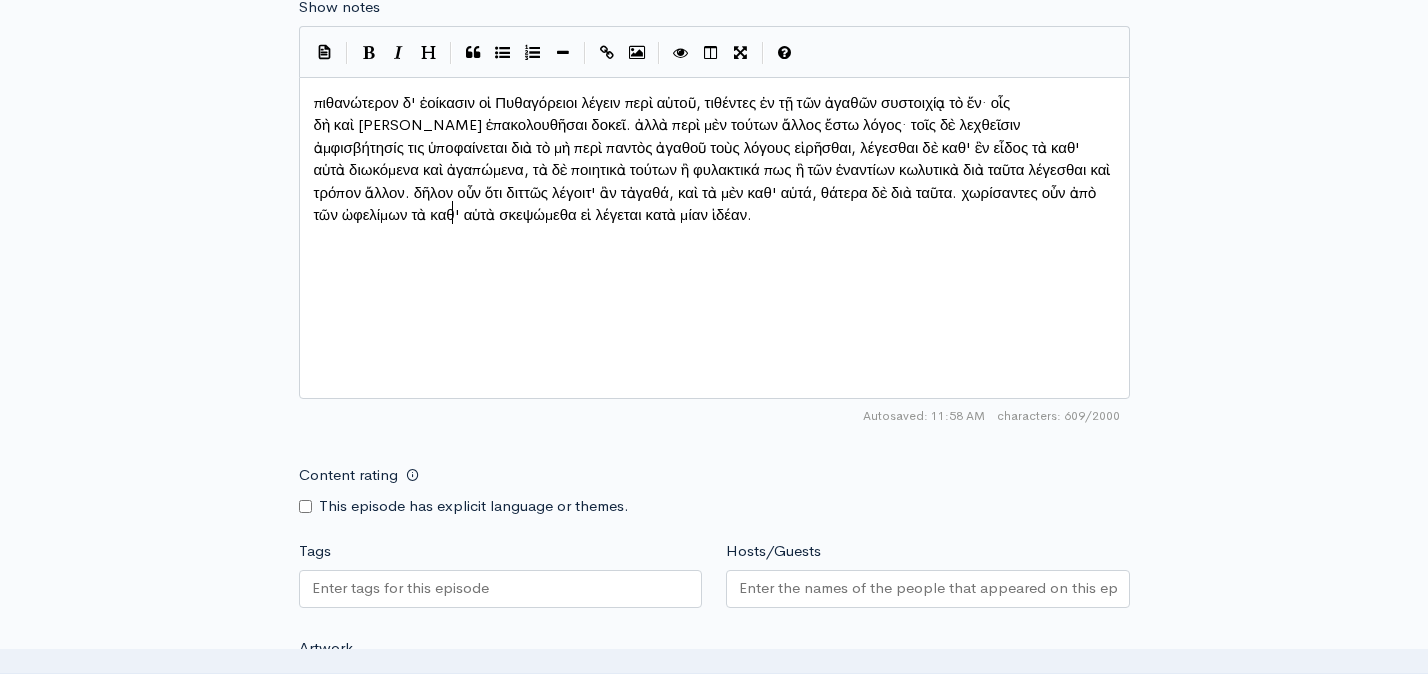 click on "δὴ καὶ Σπεύσιππος ἐπακολουθῆσαι δοκεῖ. ἀλλὰ περὶ μὲν τούτων ἄλλος ἔστω λόγος· τοῖς δὲ λεχθεῖσιν ἀμφισβήτησίς τις ὑποφαίνεται διὰ τὸ μὴ περὶ παντὸς ἀγαθοῦ τοὺς λόγους εἰρῆσθαι, λέγεσθαι δὲ καθ' ἓν εἶδος τὰ καθ' αὑτὰ διωκόμενα καὶ ἀγαπώμενα, τὰ δὲ ποιητικὰ τούτων ἢ φυλακτικά πως ἢ τῶν ἐναντίων κωλυτικὰ διὰ ταῦτα λέγεσθαι καὶ τρόπον ἄλλον. δῆλον οὖν ὅτι διττῶς λέγοιτ' ἂν τἀγαθά, καὶ τὰ μὲν καθ' αὑτά, θάτερα δὲ διὰ ταῦτα. χωρίσαντες οὖν ἀπὸ τῶν ὠφελίμων τὰ καθ' αὑτὰ σκεψώμεθα εἰ λέγεται κατὰ μίαν ἰδέαν." at bounding box center [714, 169] 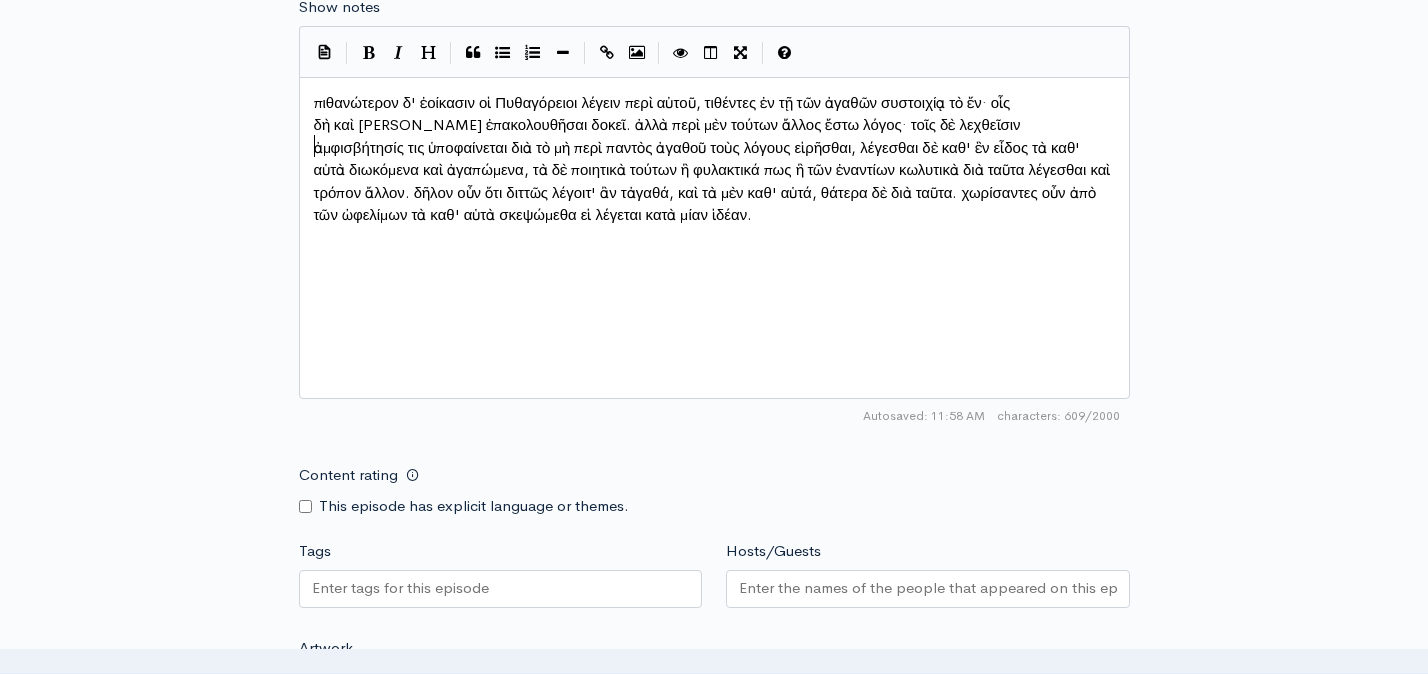 scroll, scrollTop: 10, scrollLeft: 4, axis: both 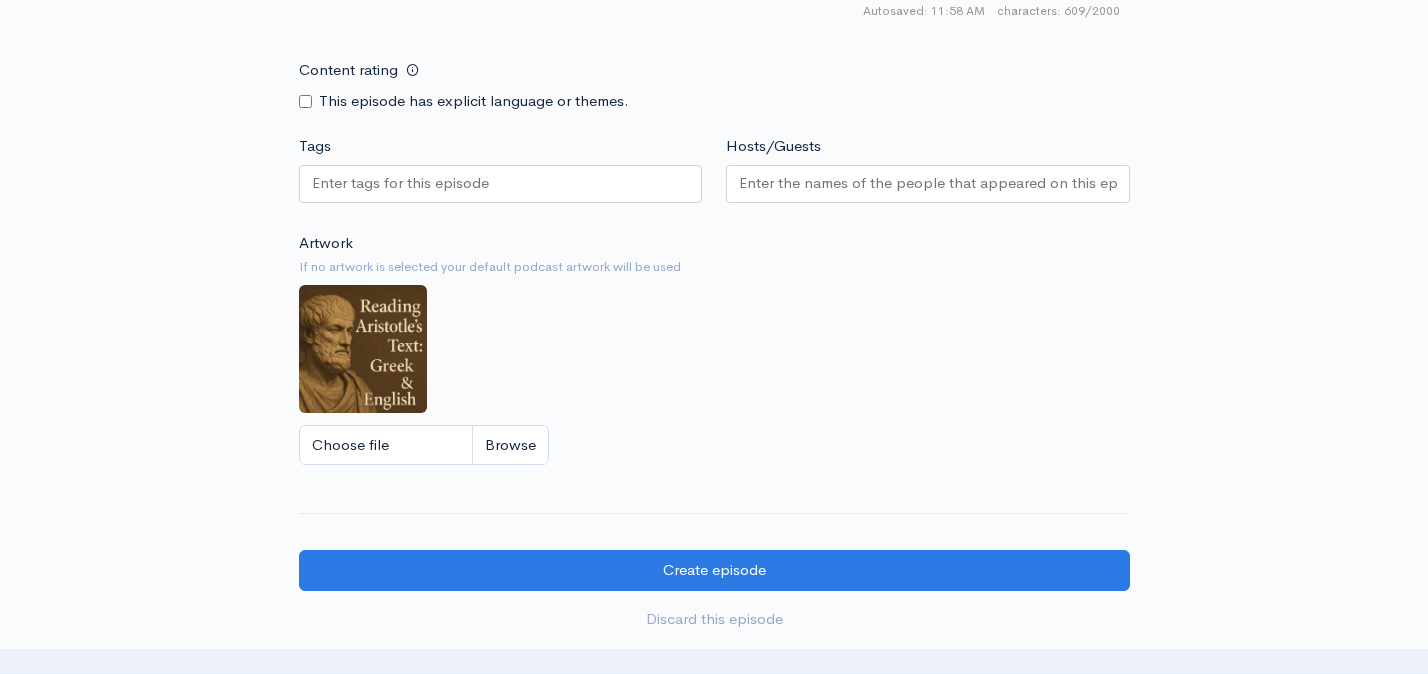type 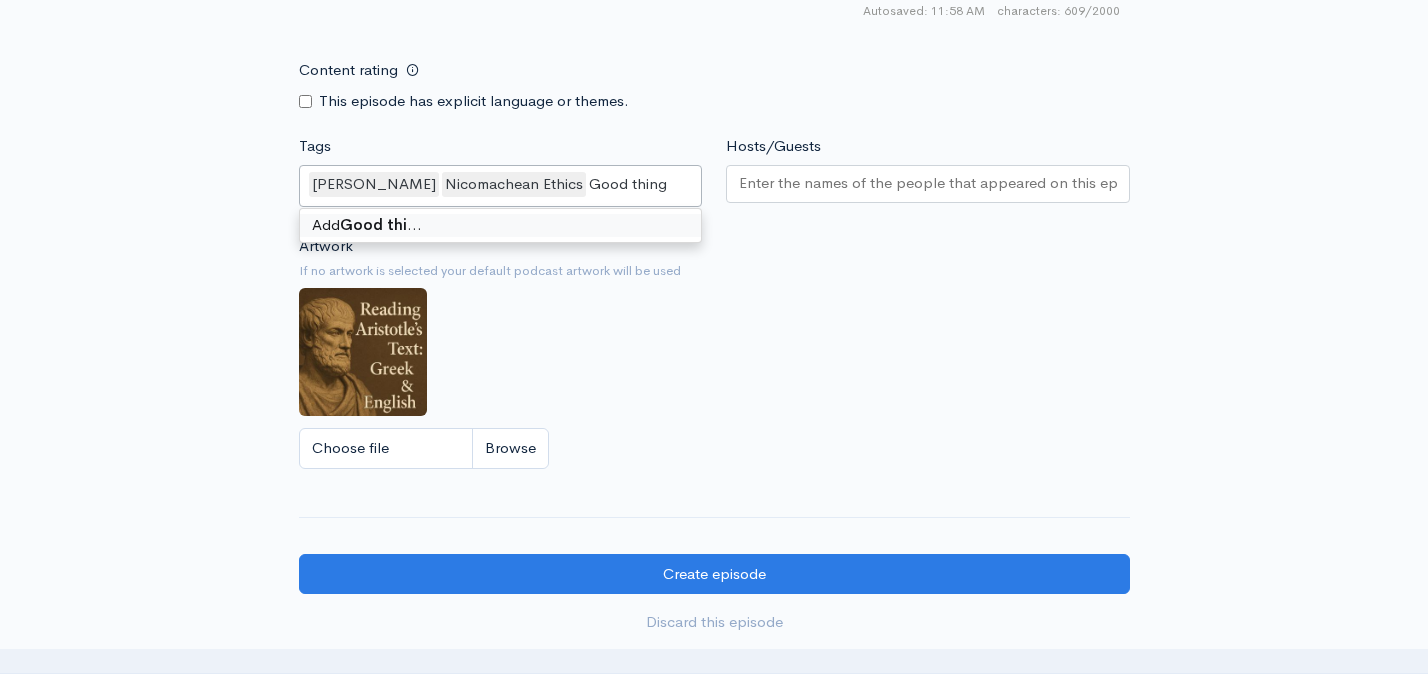 type on "Good things" 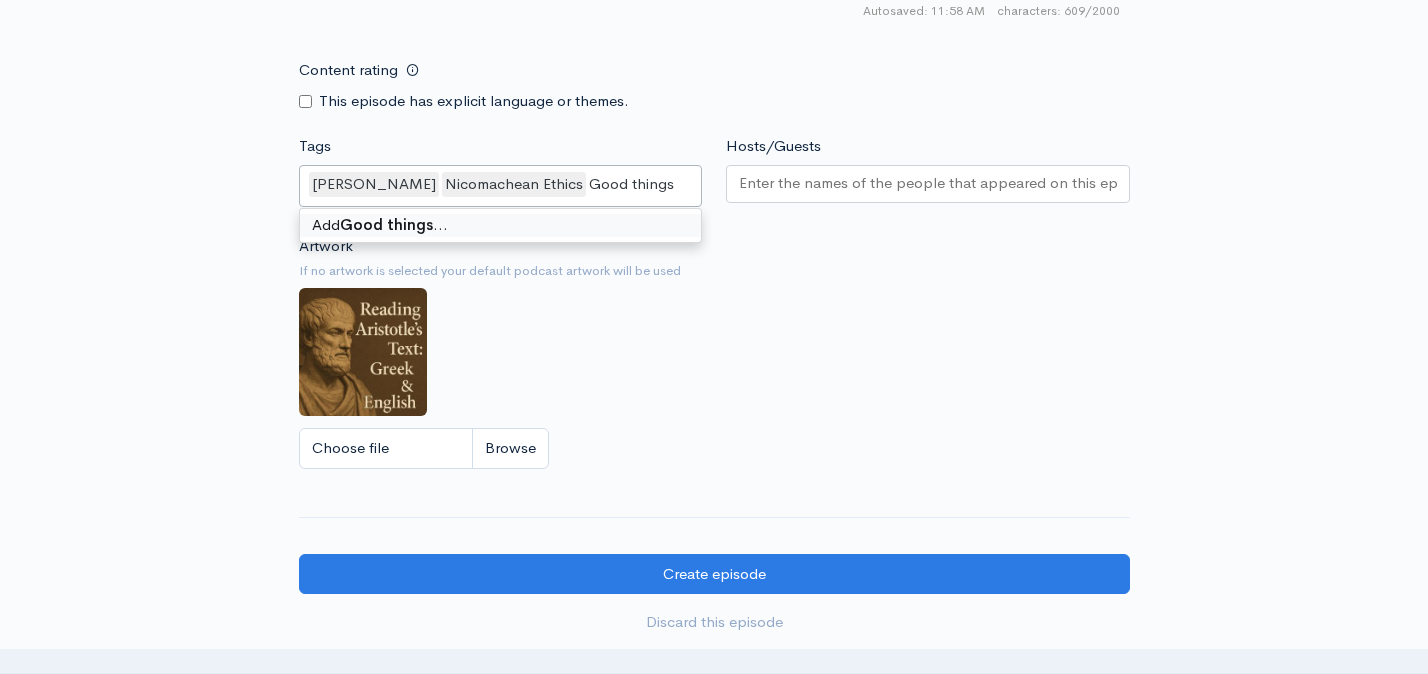 type 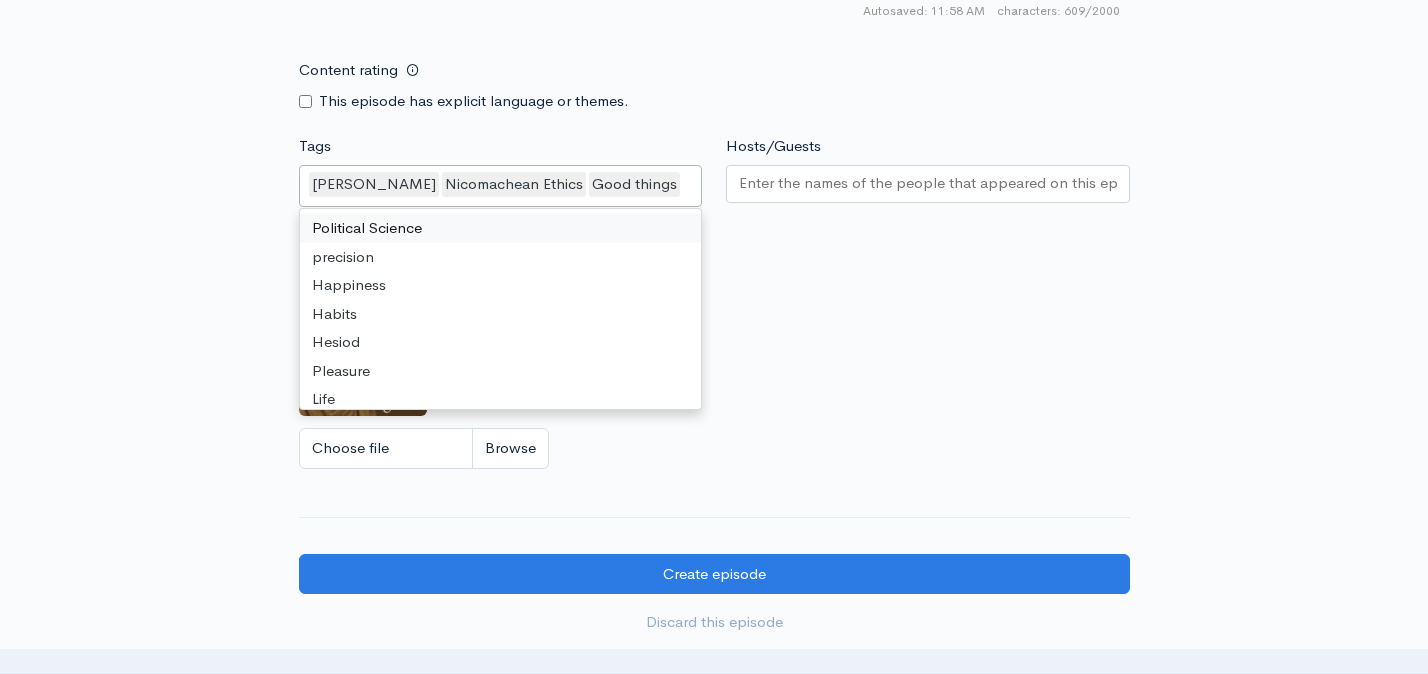 click on "Hosts/Guests" at bounding box center (928, 183) 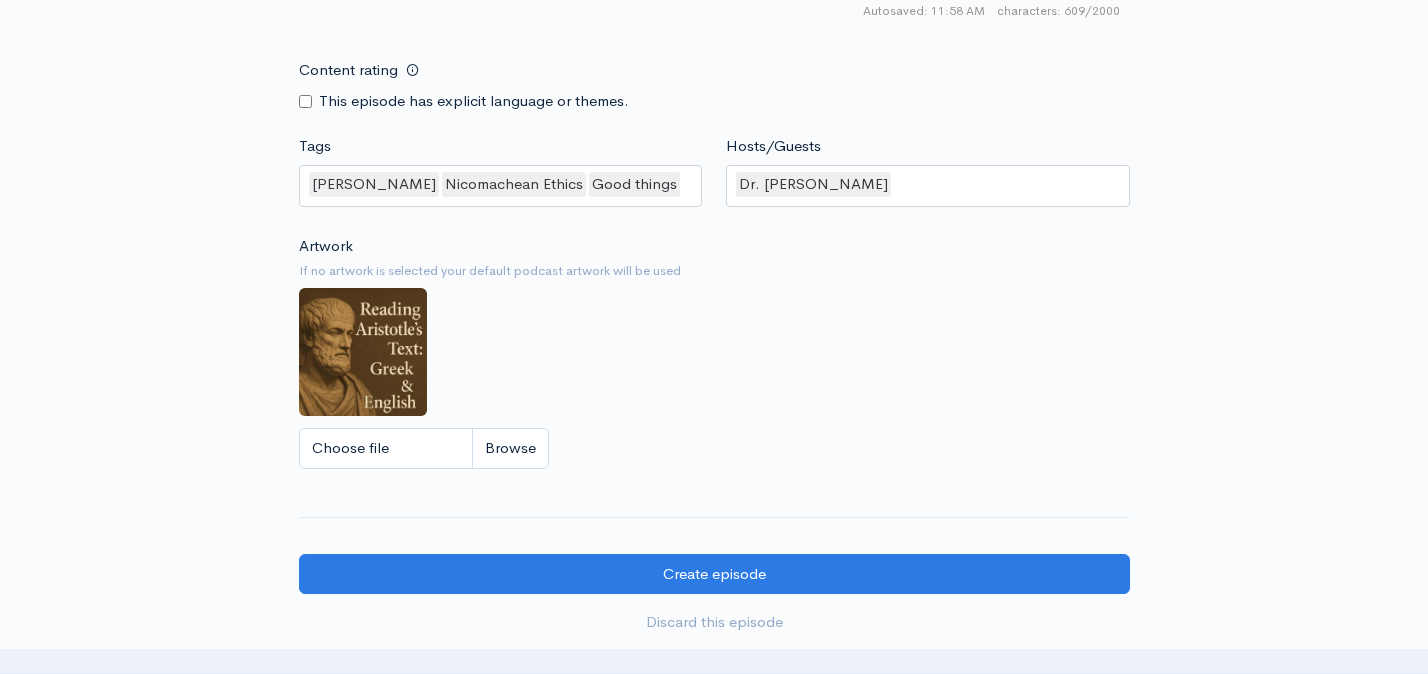 click on "Artwork
If no artwork is selected your default podcast artwork will be used
Choose file   0" at bounding box center (714, 358) 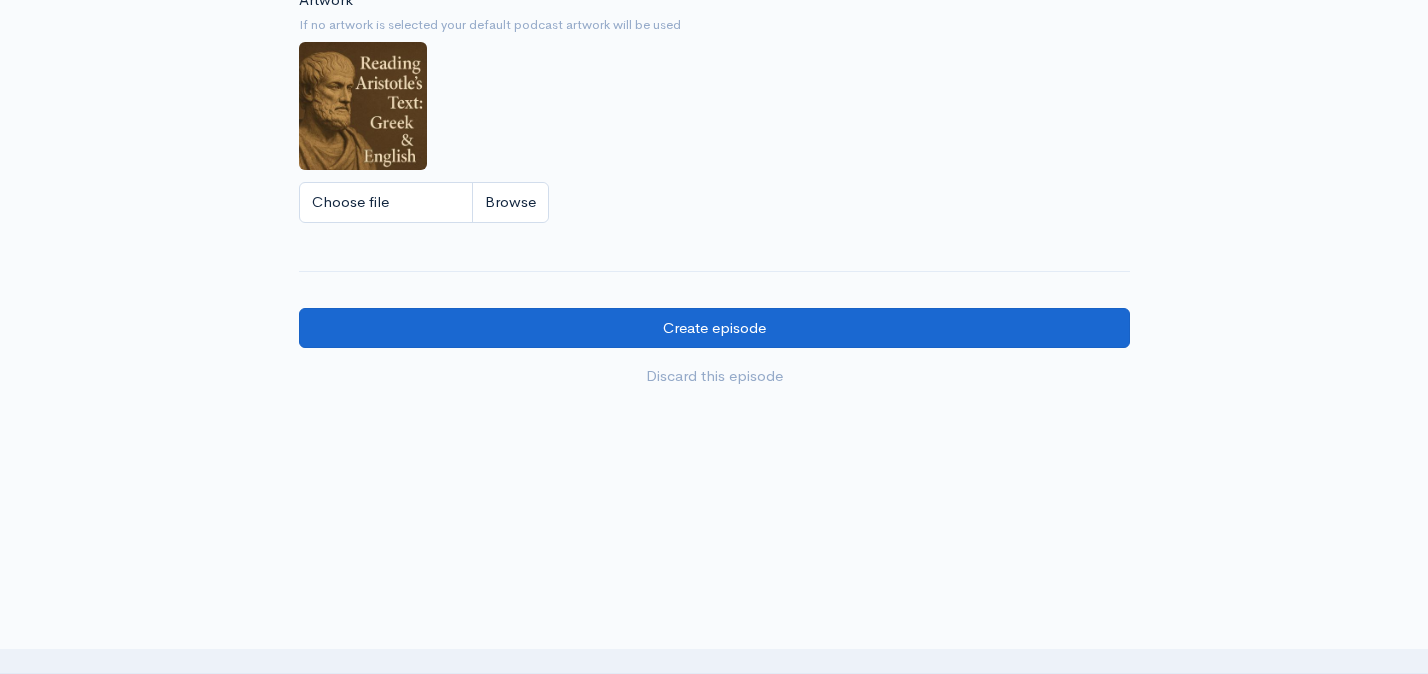 scroll, scrollTop: 1850, scrollLeft: 0, axis: vertical 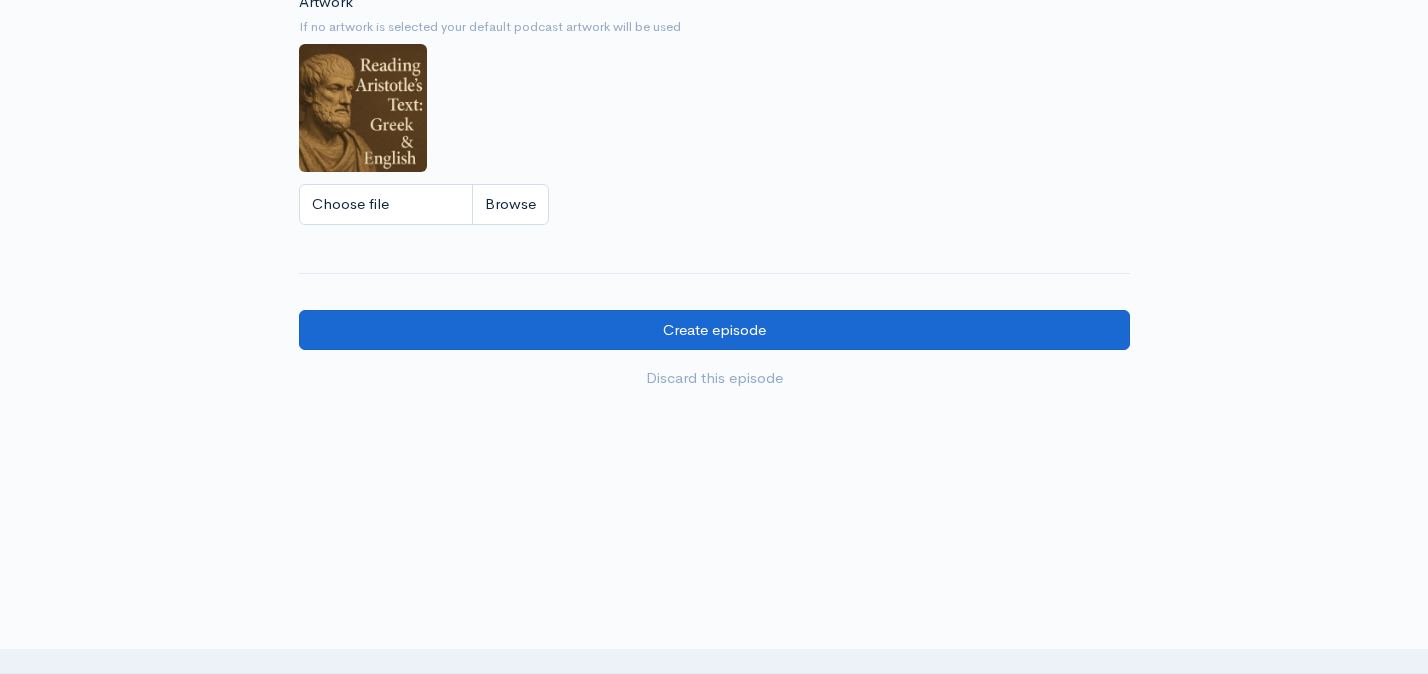click on "Create episode" at bounding box center [714, 330] 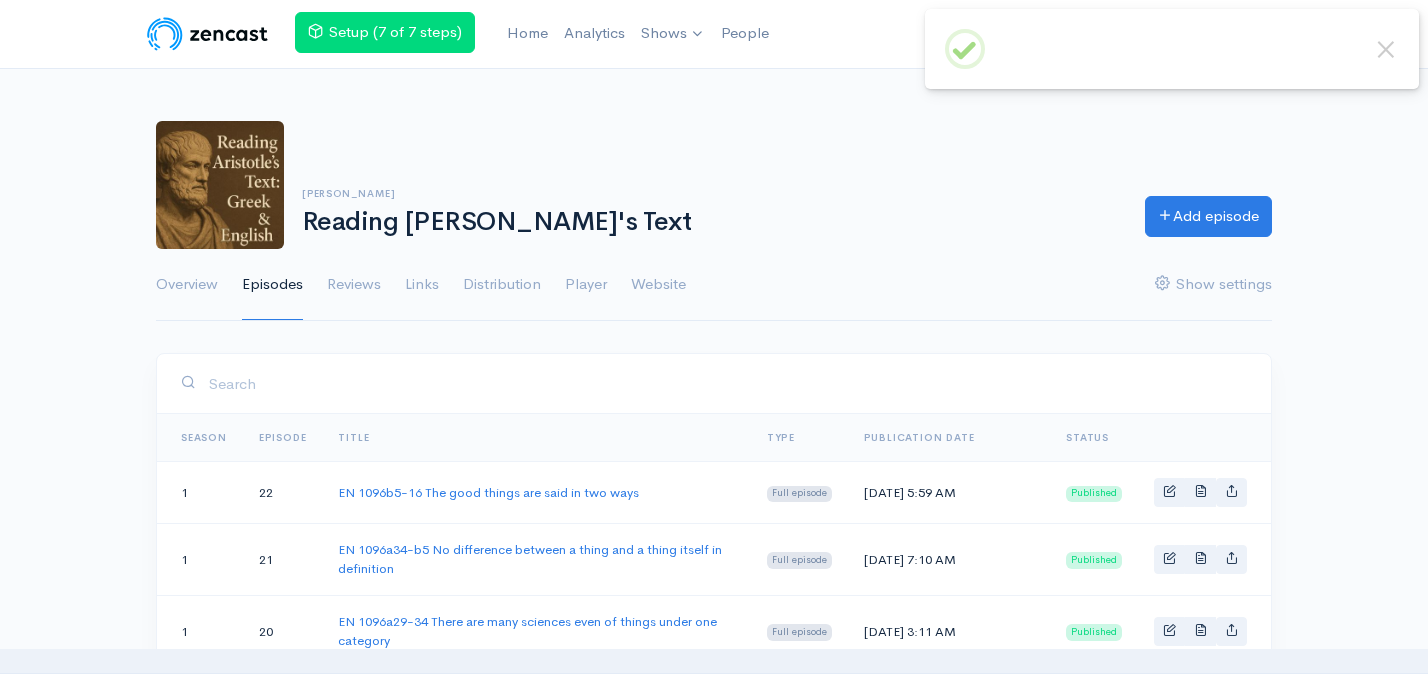 scroll, scrollTop: 0, scrollLeft: 0, axis: both 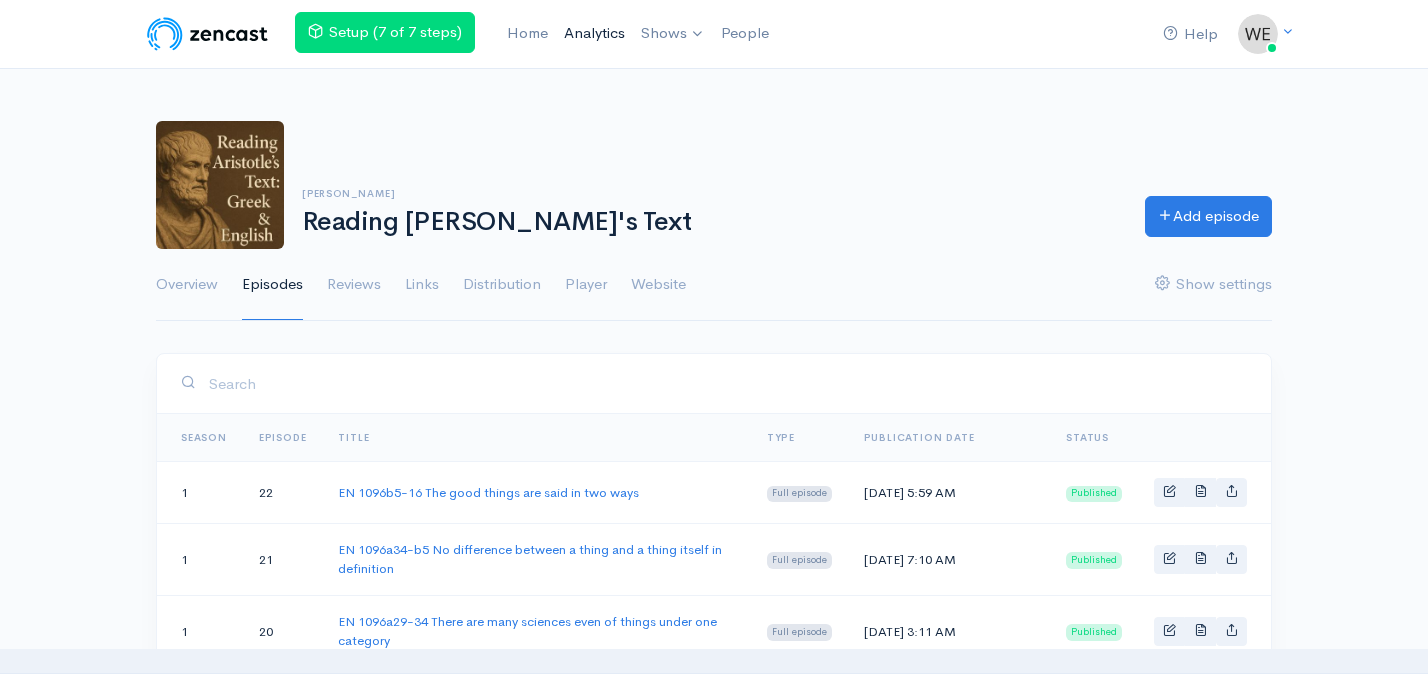 click on "Analytics" at bounding box center [594, 33] 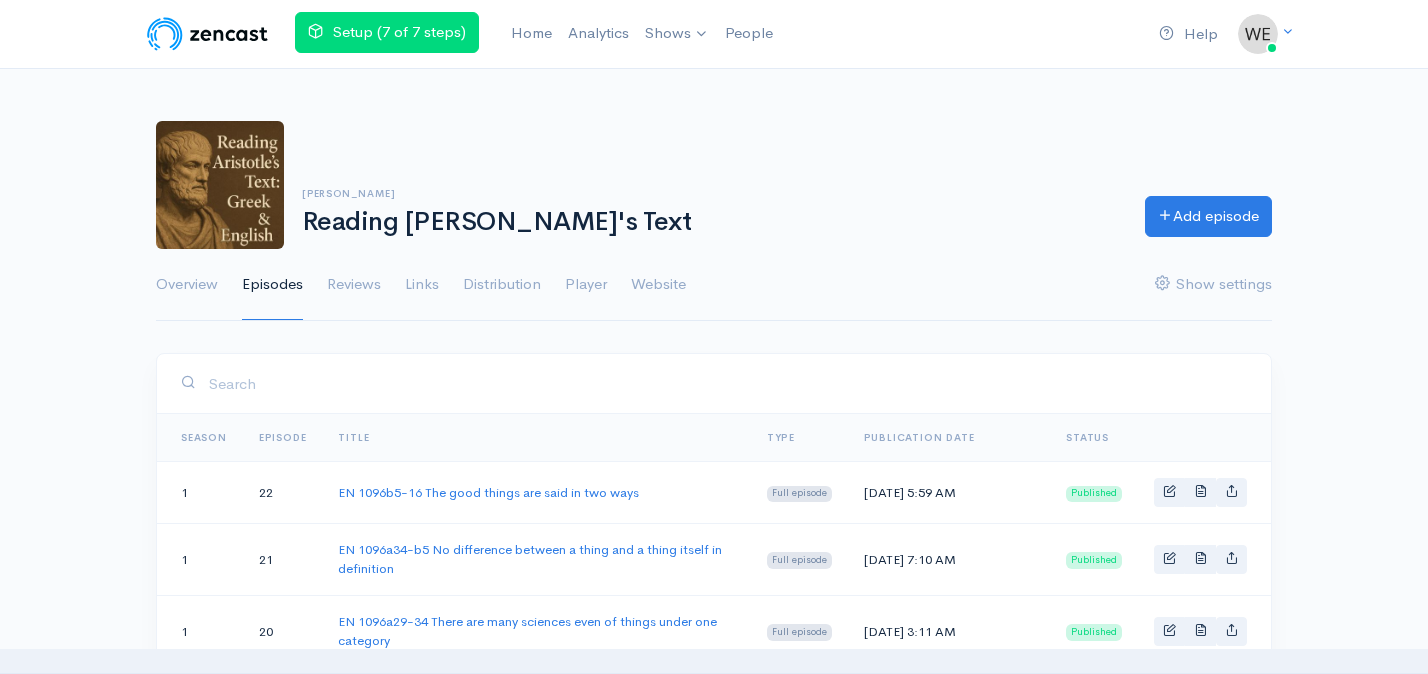 click on "Analytics" at bounding box center [598, 33] 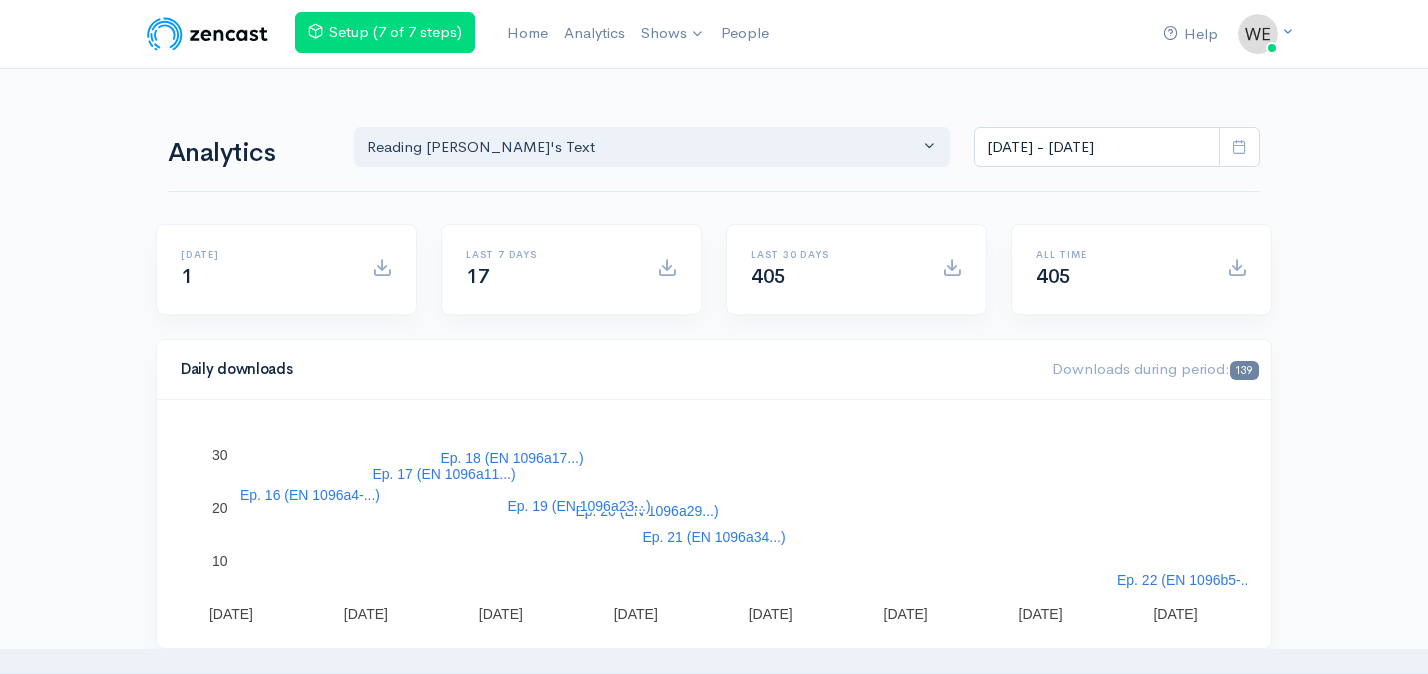scroll, scrollTop: 0, scrollLeft: 0, axis: both 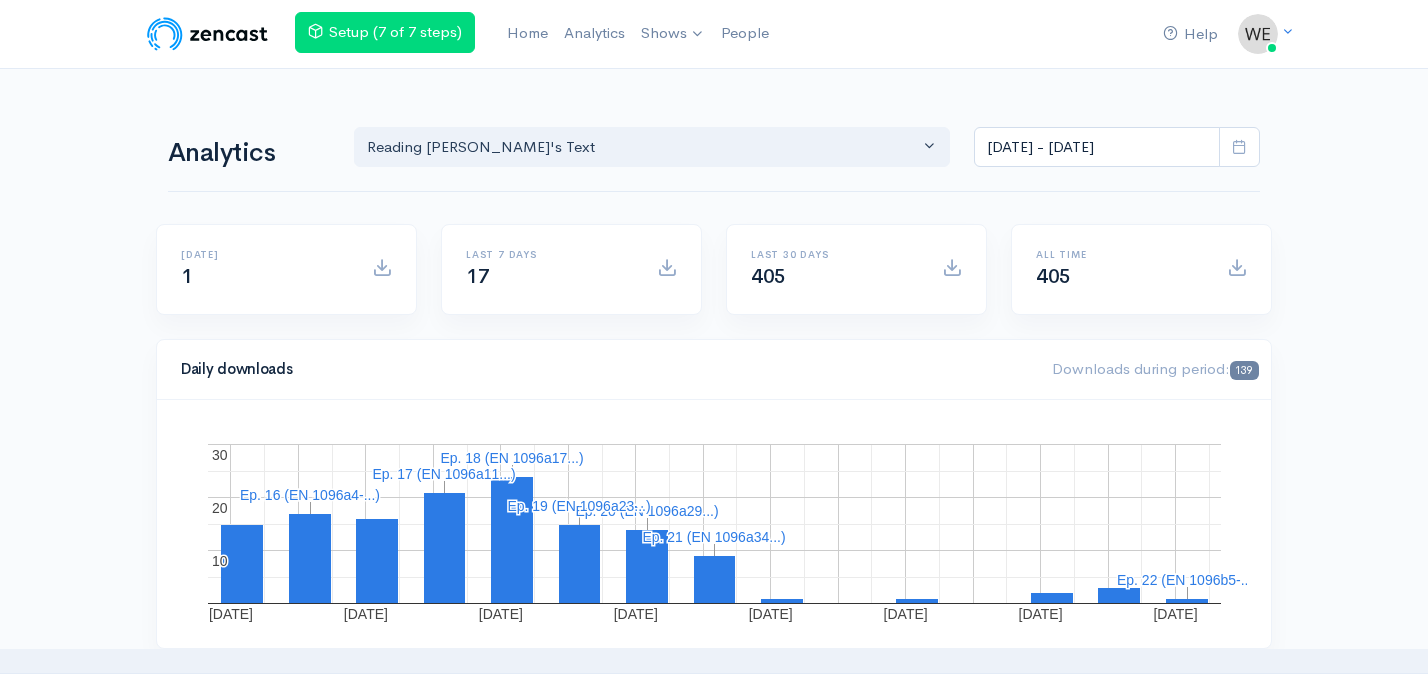 click at bounding box center [1239, 146] 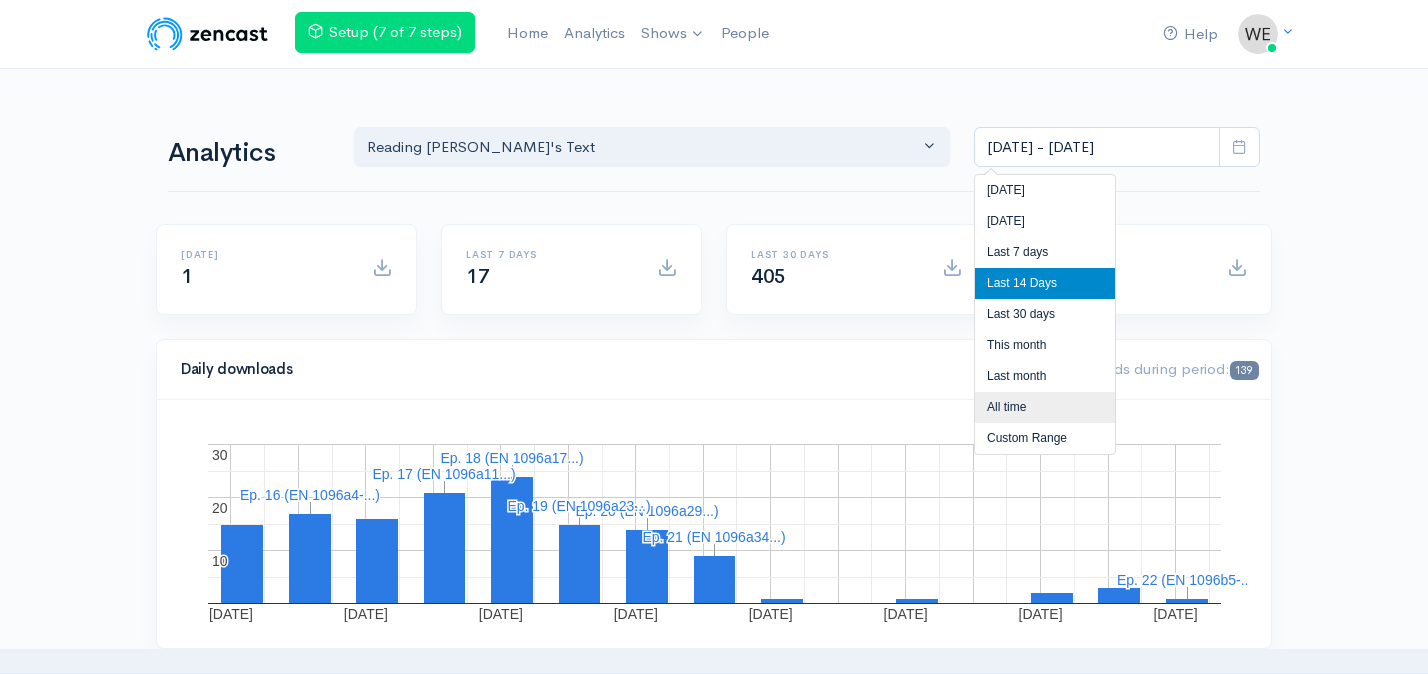 click on "All time" at bounding box center [1045, 407] 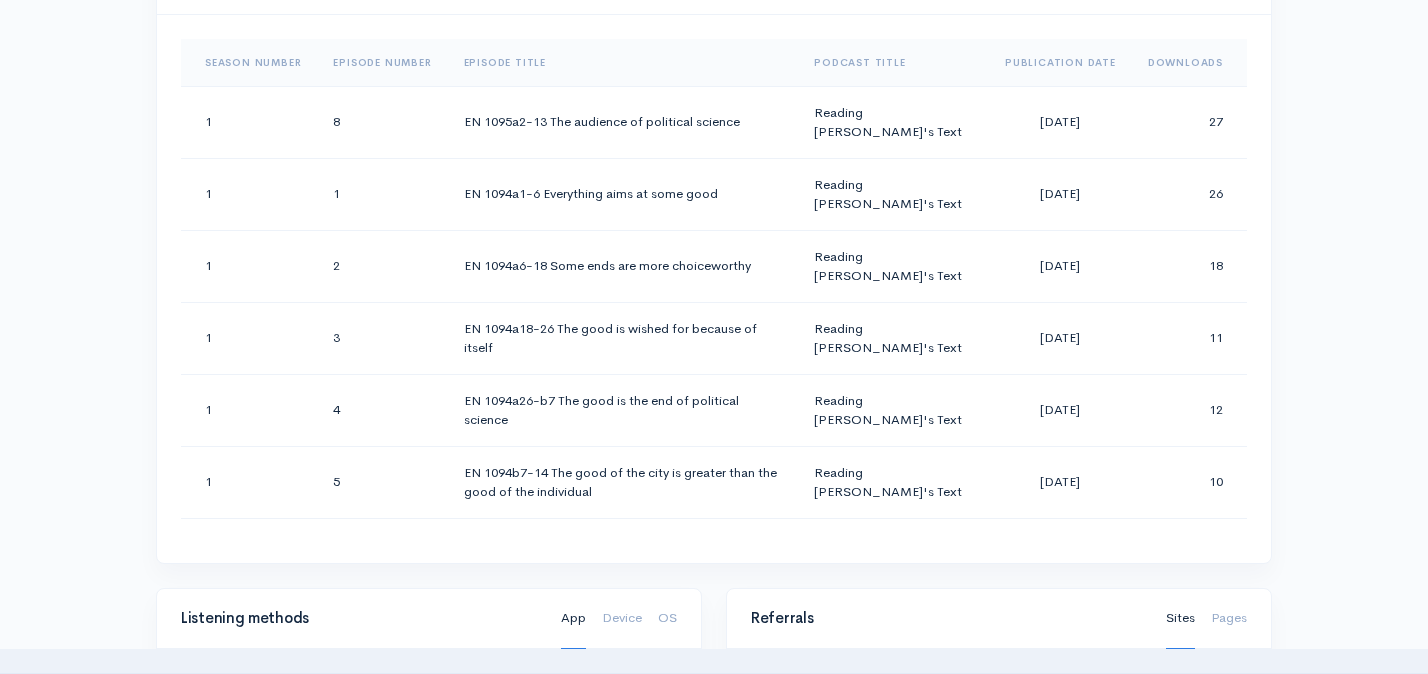 scroll, scrollTop: 1015, scrollLeft: 0, axis: vertical 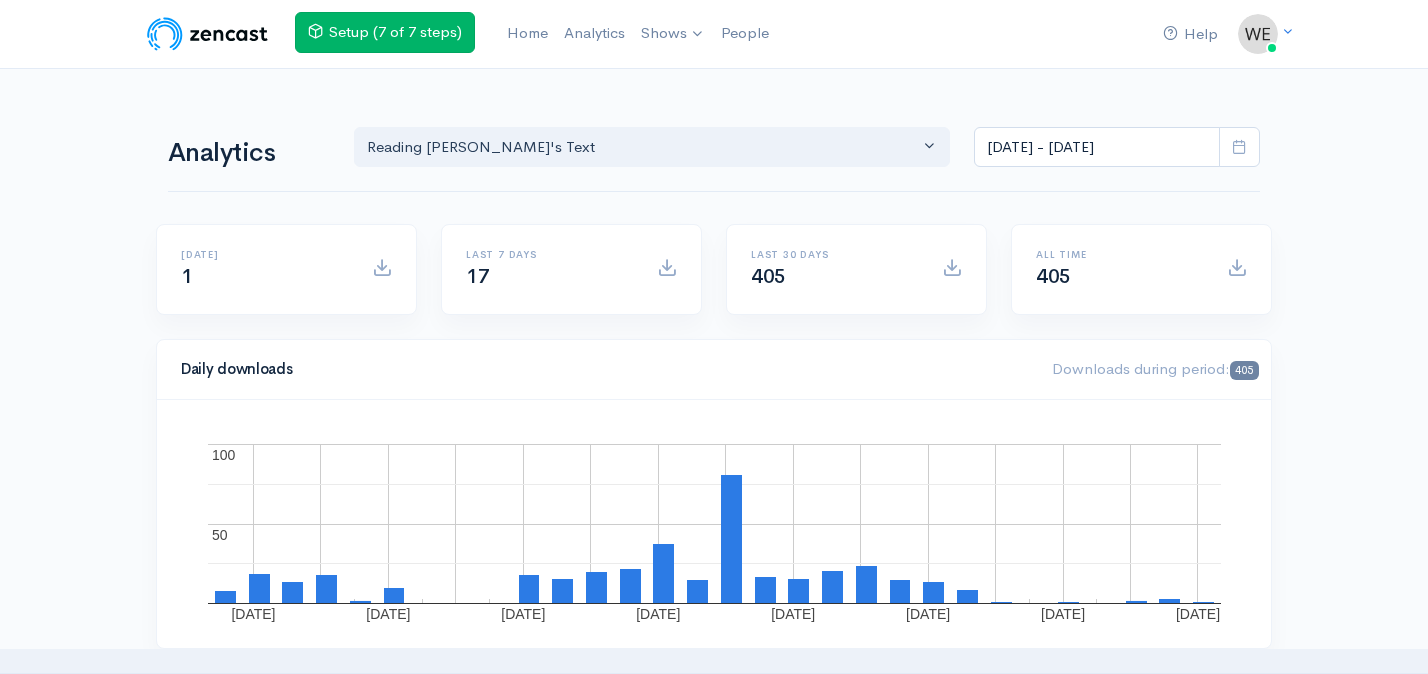 click on "Setup (7 of 7 steps)" at bounding box center [385, 32] 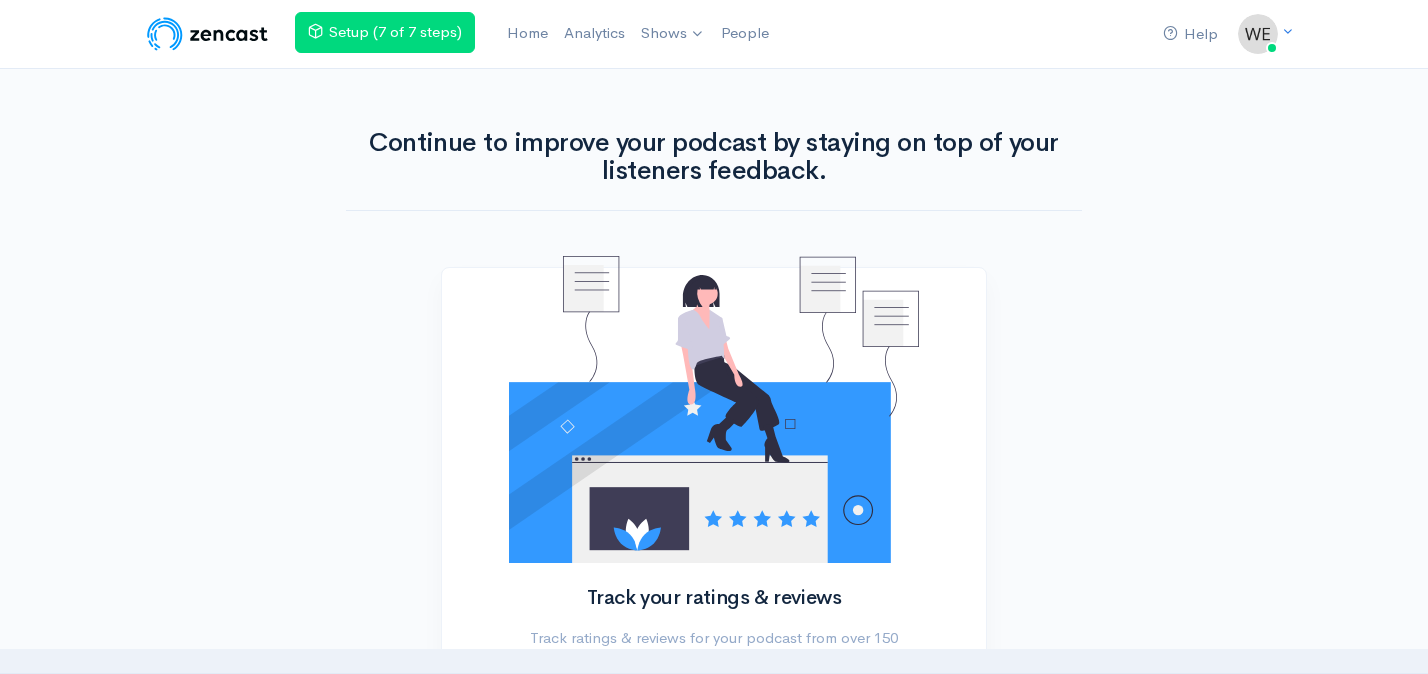 scroll, scrollTop: 0, scrollLeft: 0, axis: both 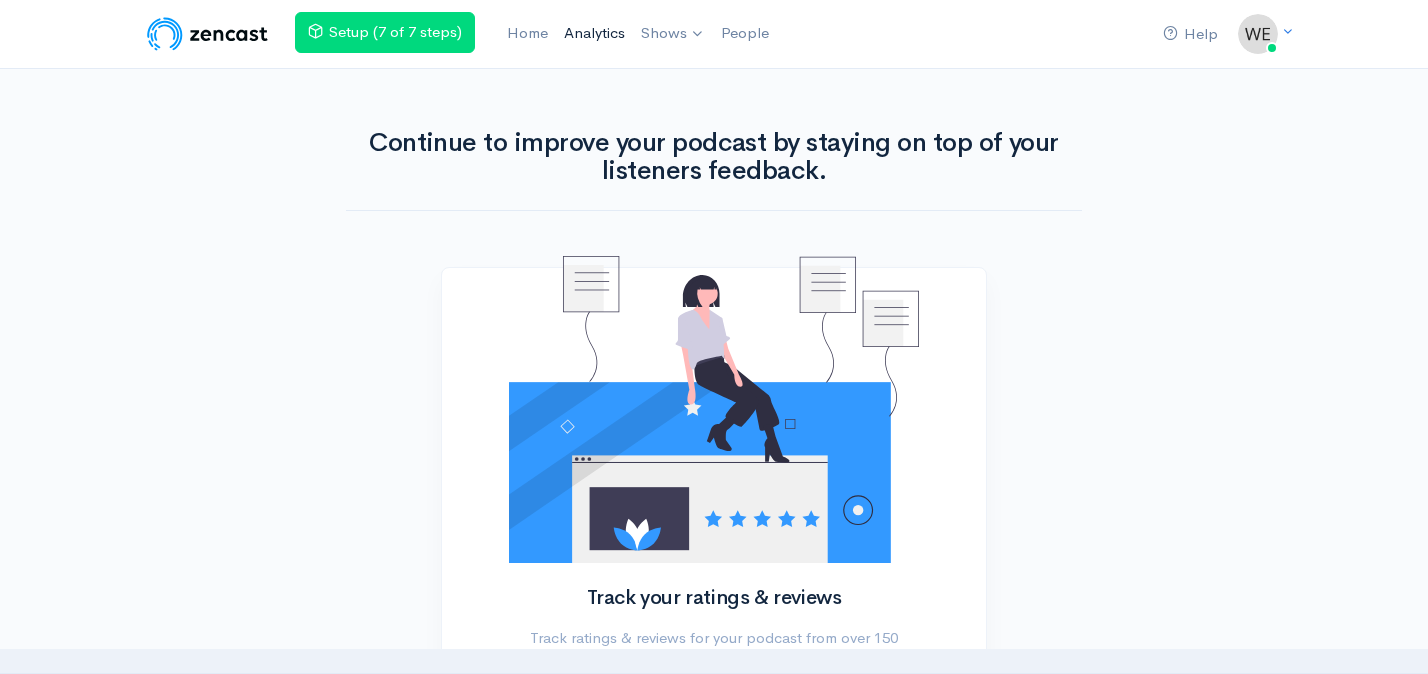 click on "Analytics" at bounding box center (594, 33) 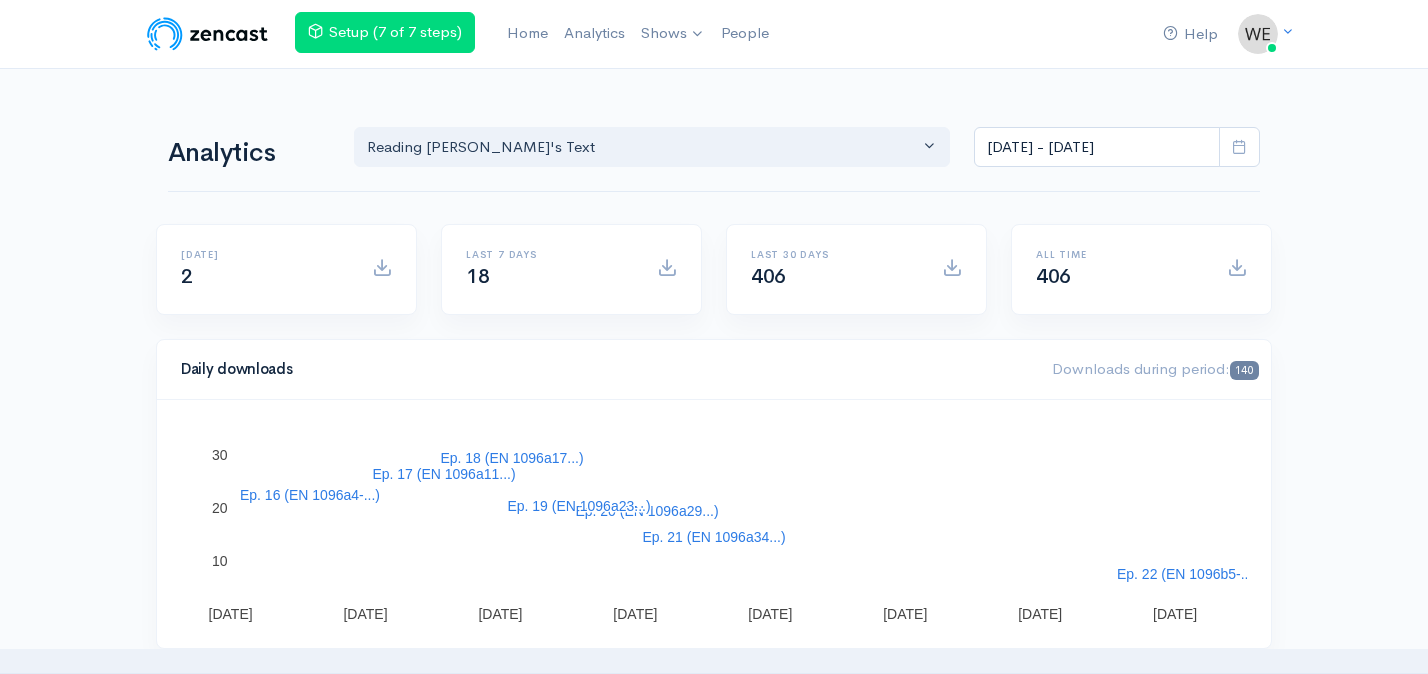 scroll, scrollTop: 0, scrollLeft: 0, axis: both 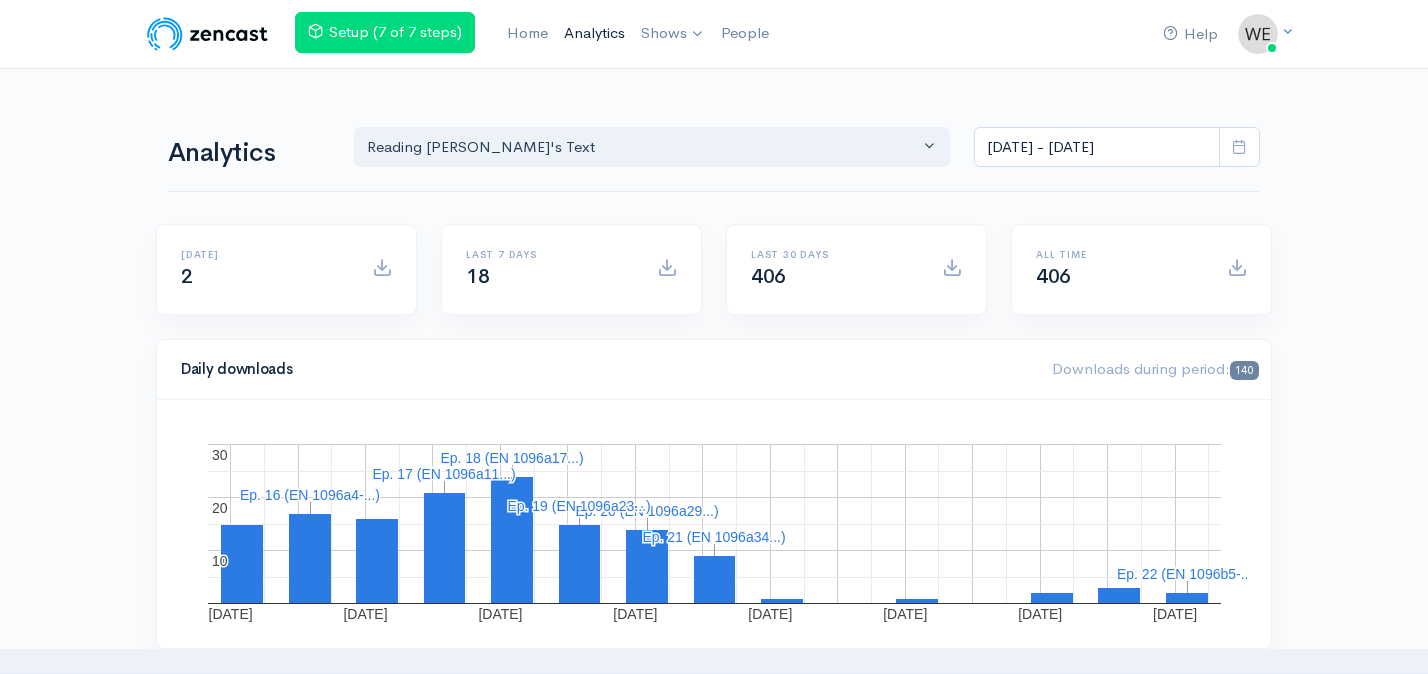 click on "Analytics" at bounding box center (594, 33) 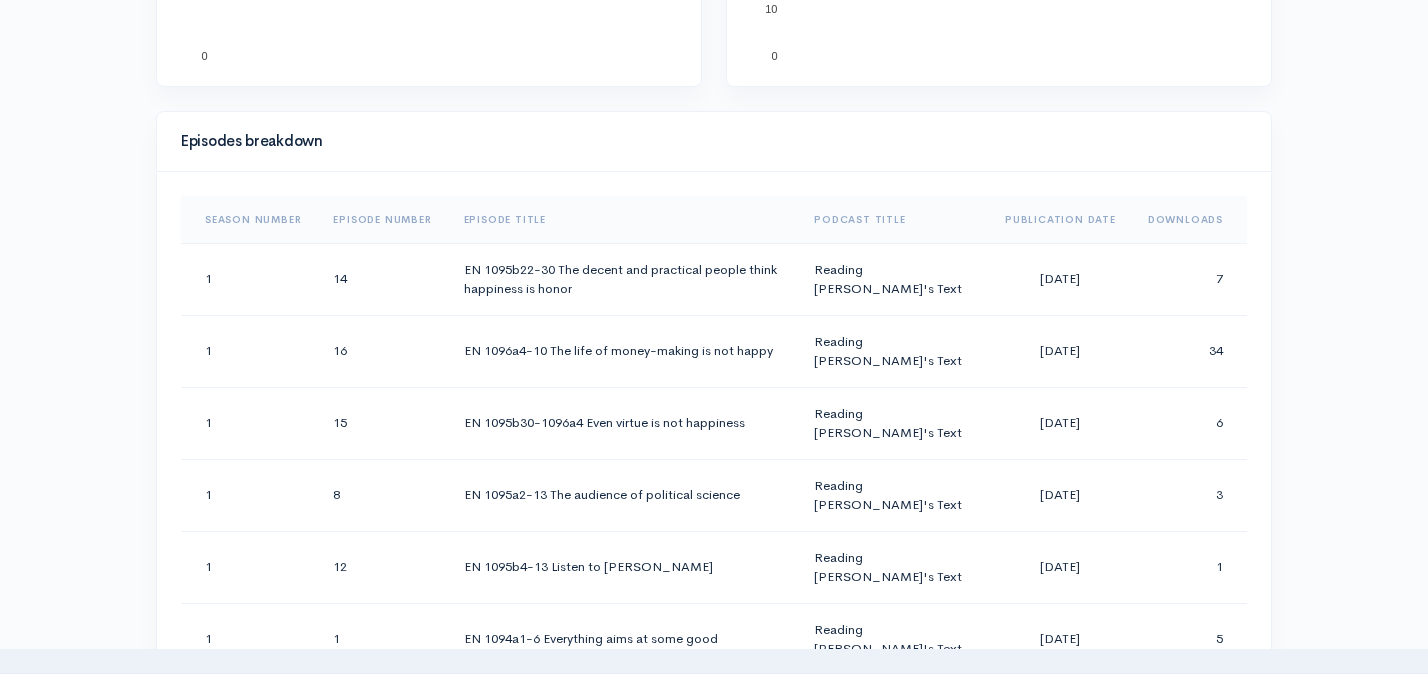 scroll, scrollTop: 927, scrollLeft: 0, axis: vertical 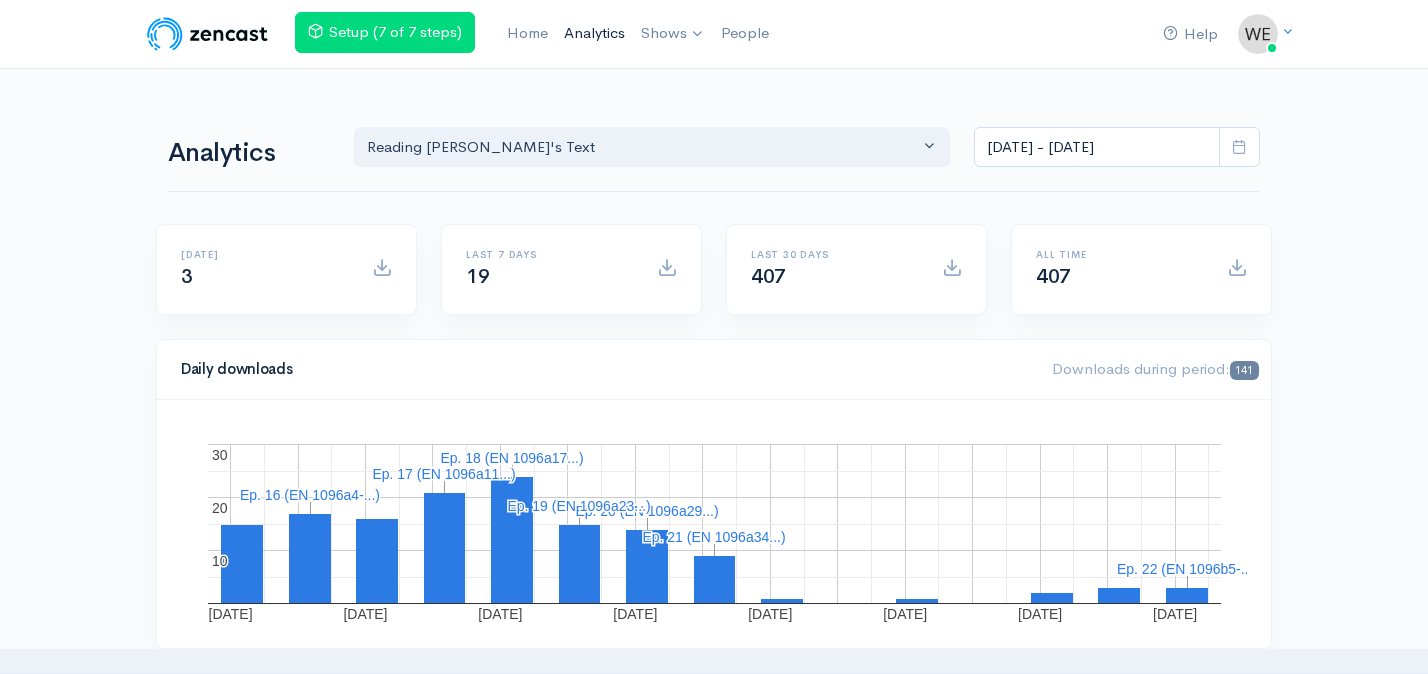 click on "Analytics" at bounding box center (594, 33) 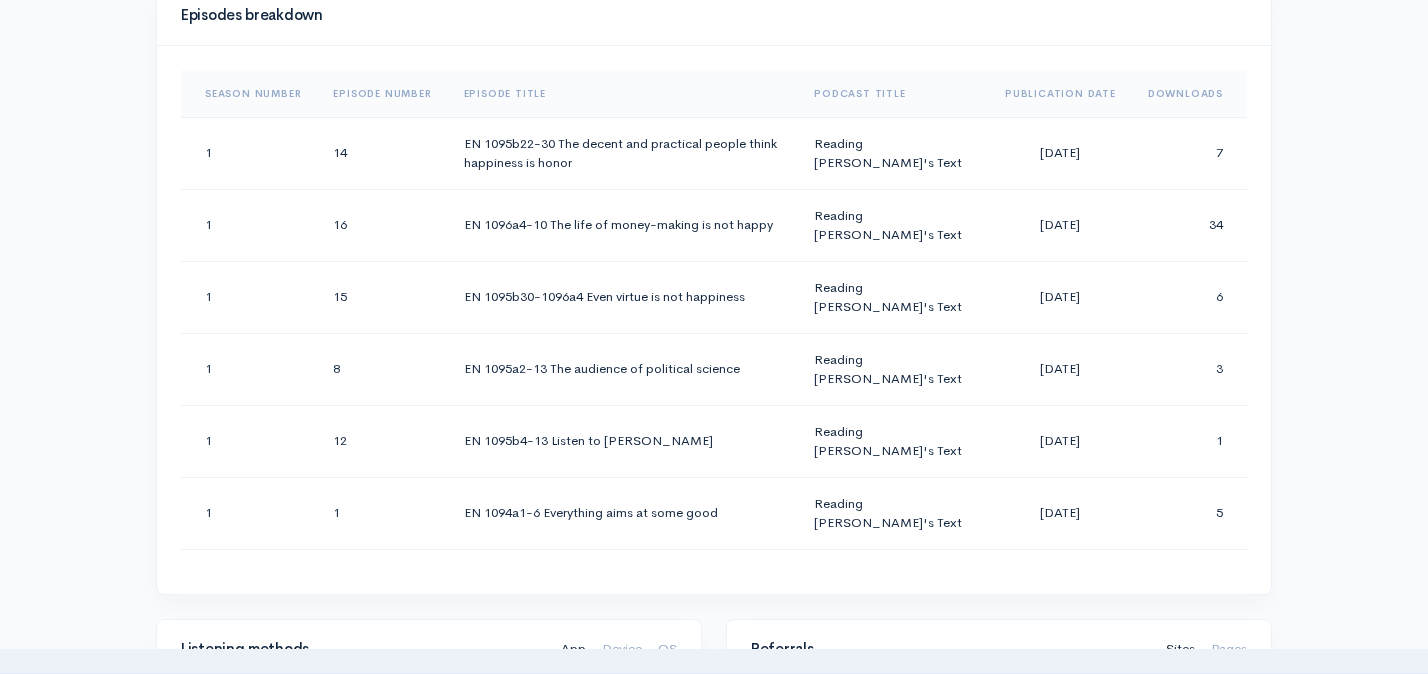 scroll, scrollTop: 1112, scrollLeft: 0, axis: vertical 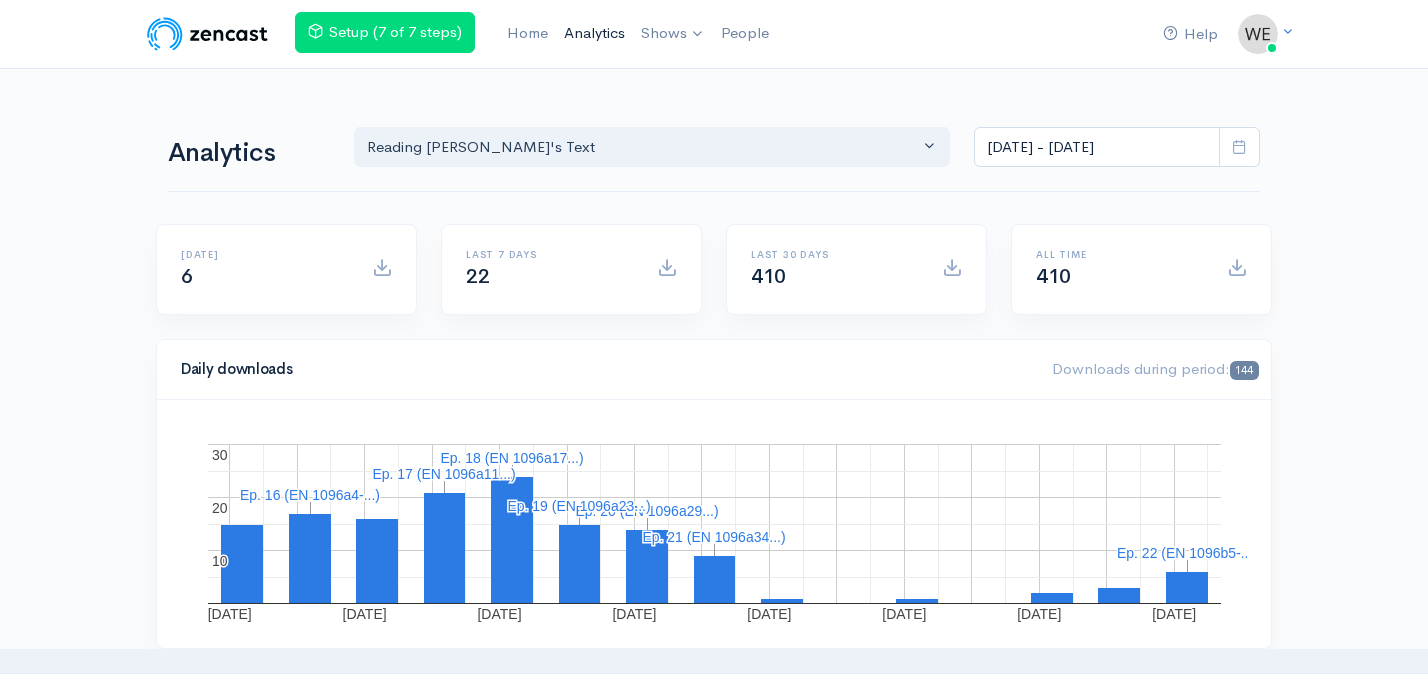 click on "Analytics" at bounding box center (594, 33) 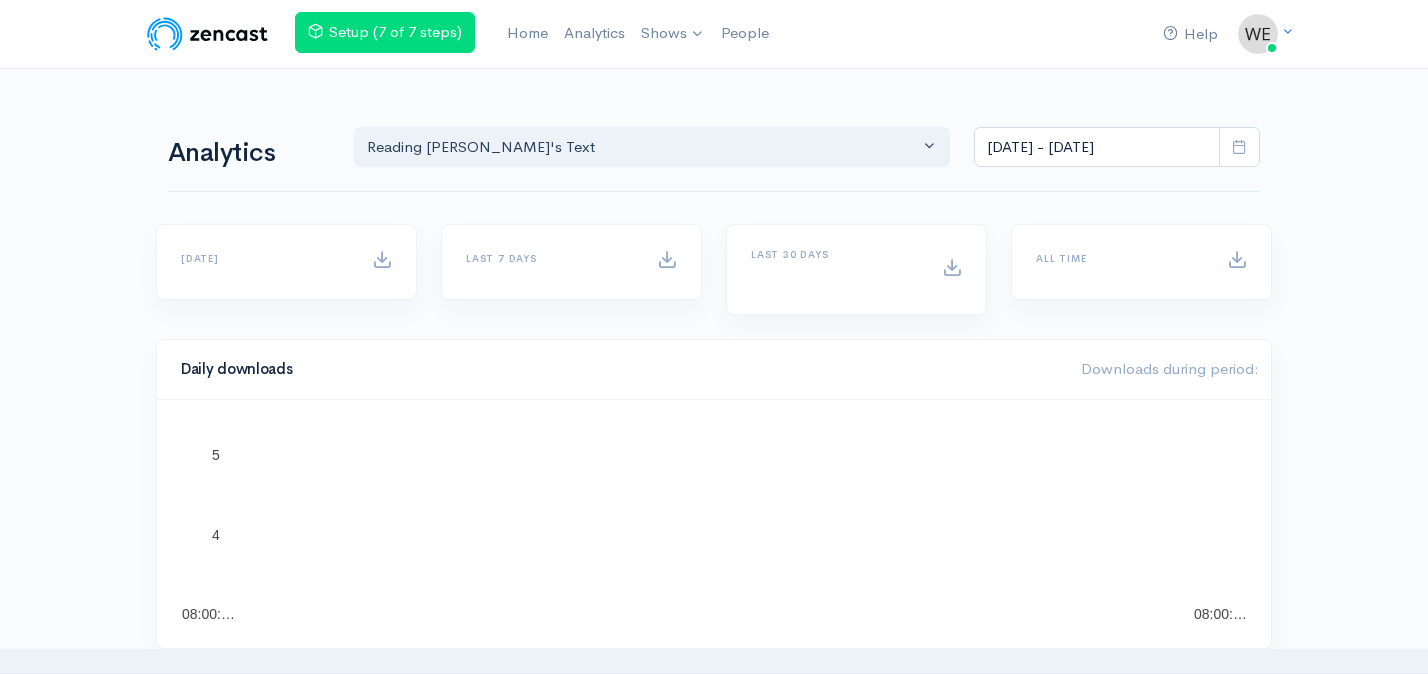 scroll, scrollTop: 0, scrollLeft: 0, axis: both 